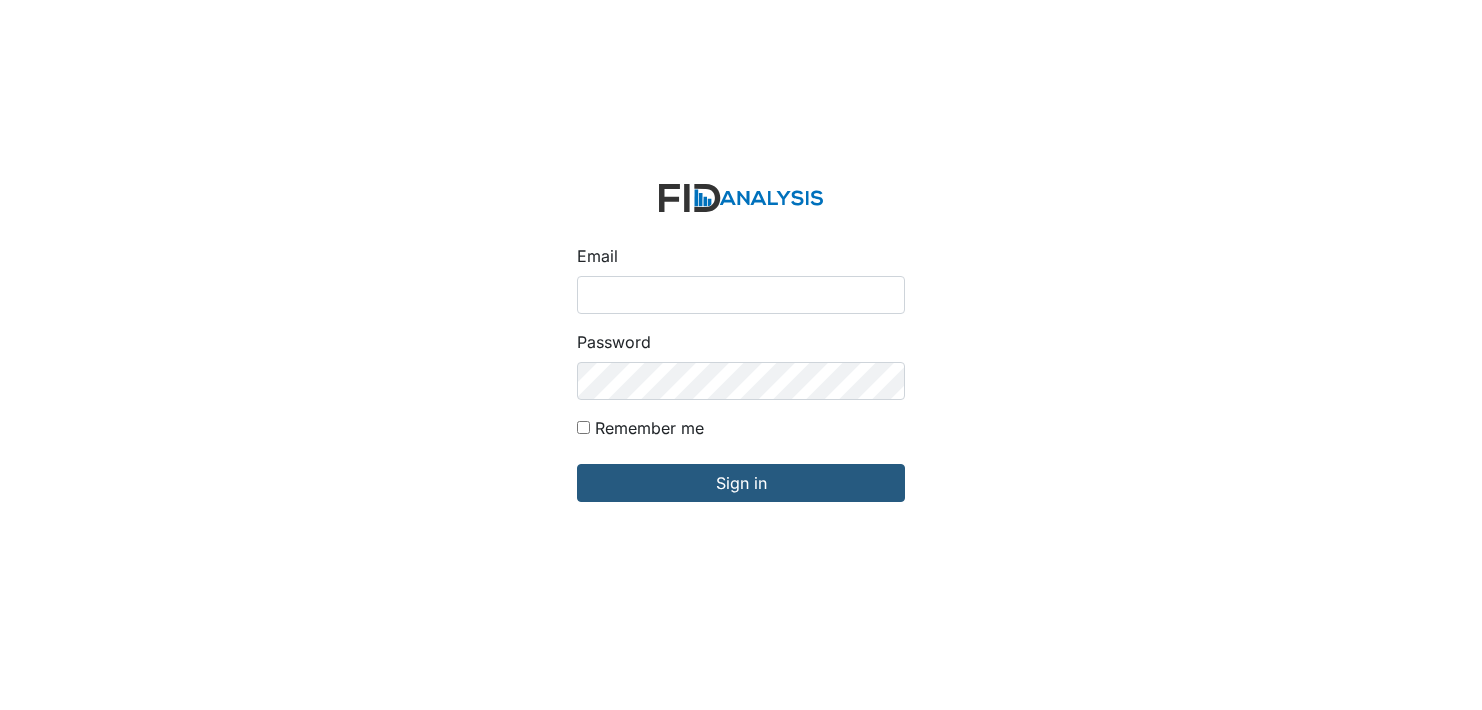 scroll, scrollTop: 0, scrollLeft: 0, axis: both 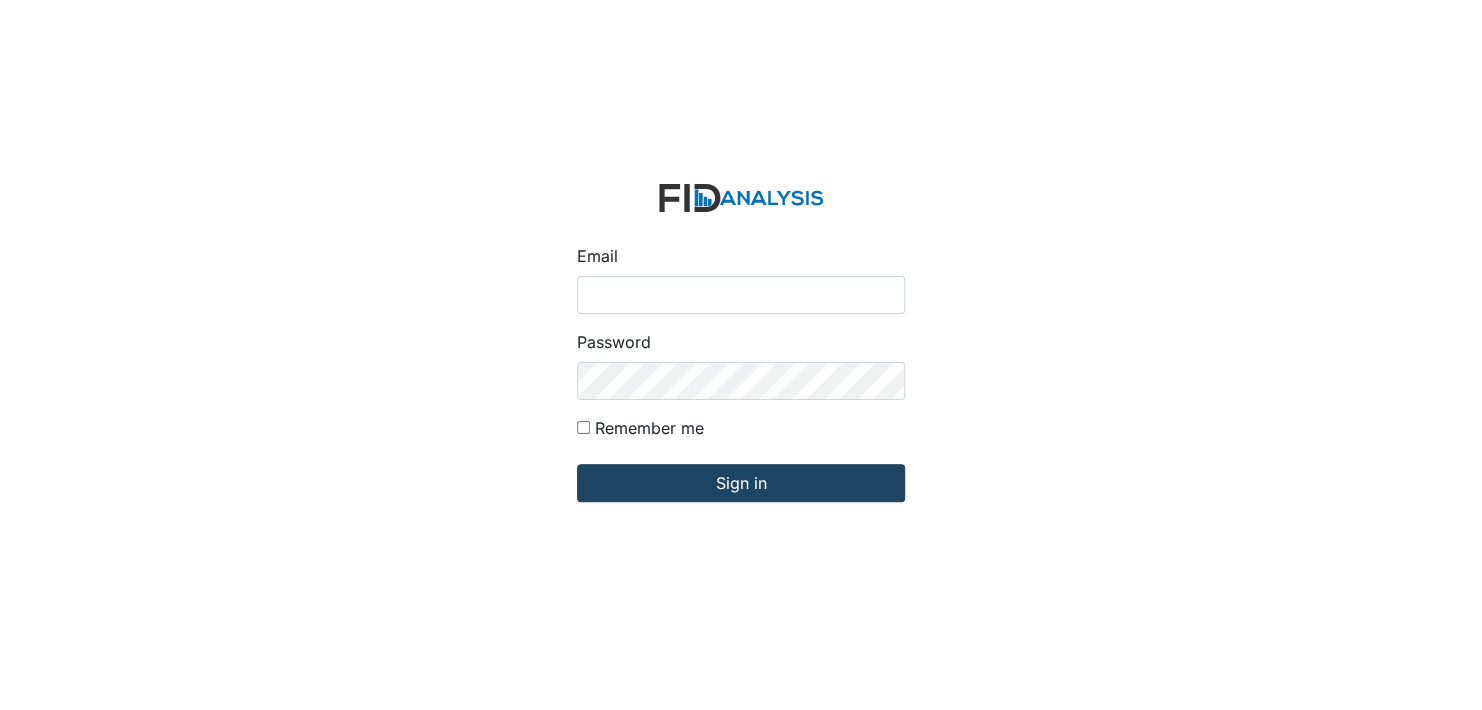 type on "[EMAIL_ADDRESS][DOMAIN_NAME]" 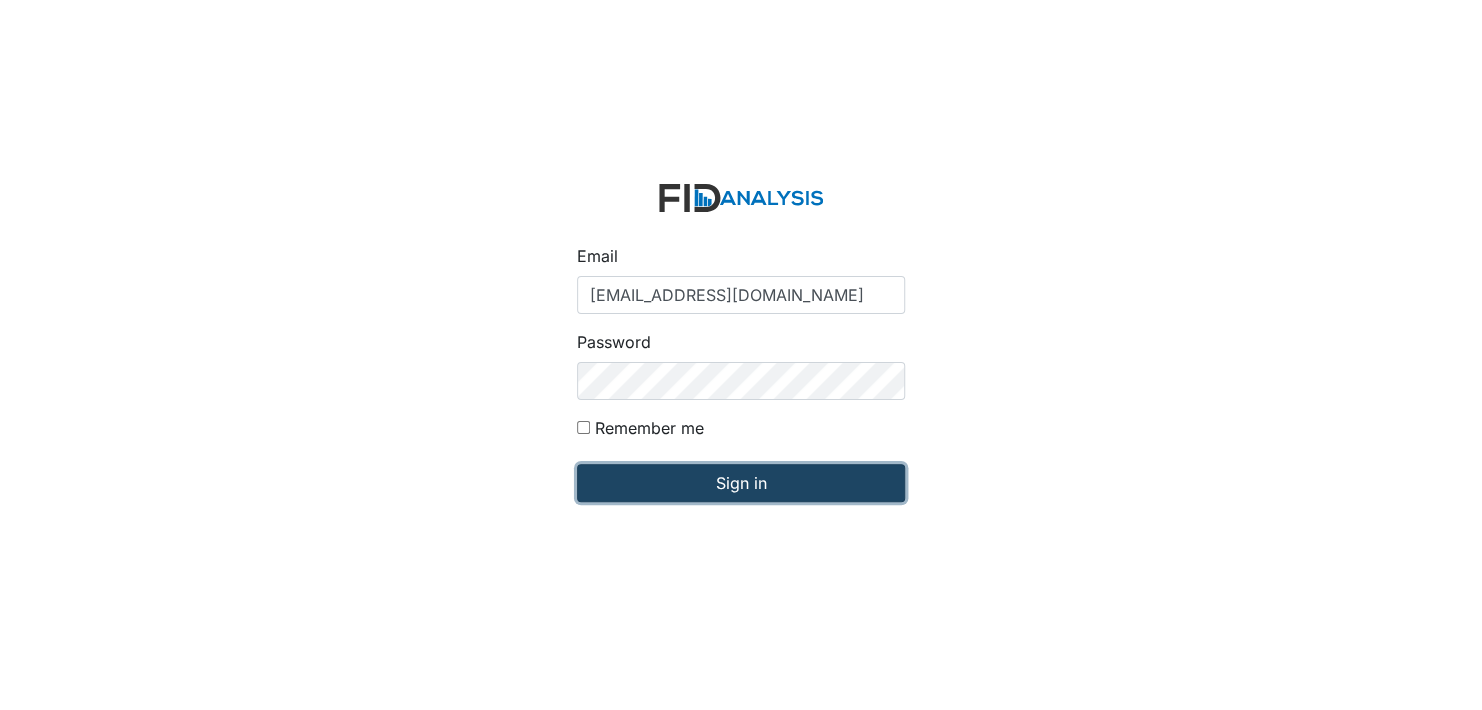 click on "Sign in" at bounding box center [741, 483] 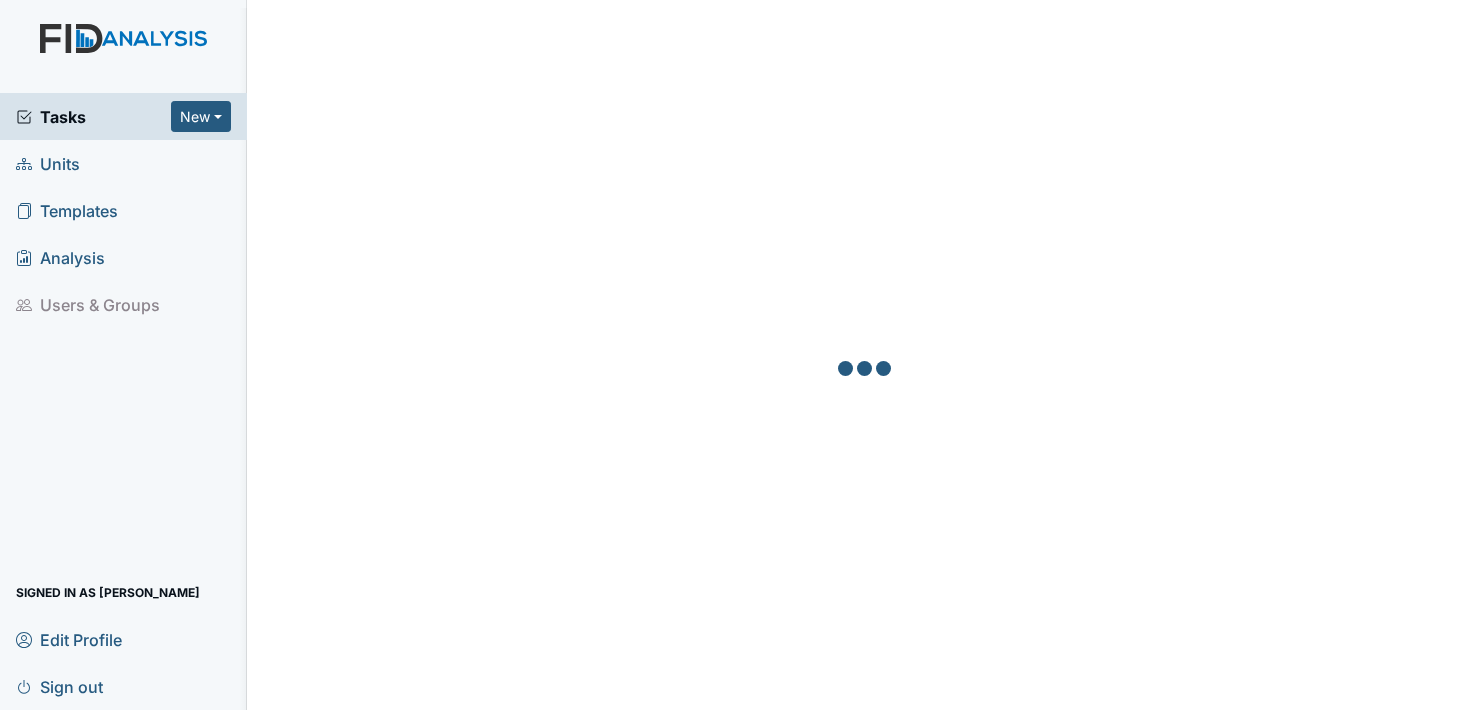 scroll, scrollTop: 0, scrollLeft: 0, axis: both 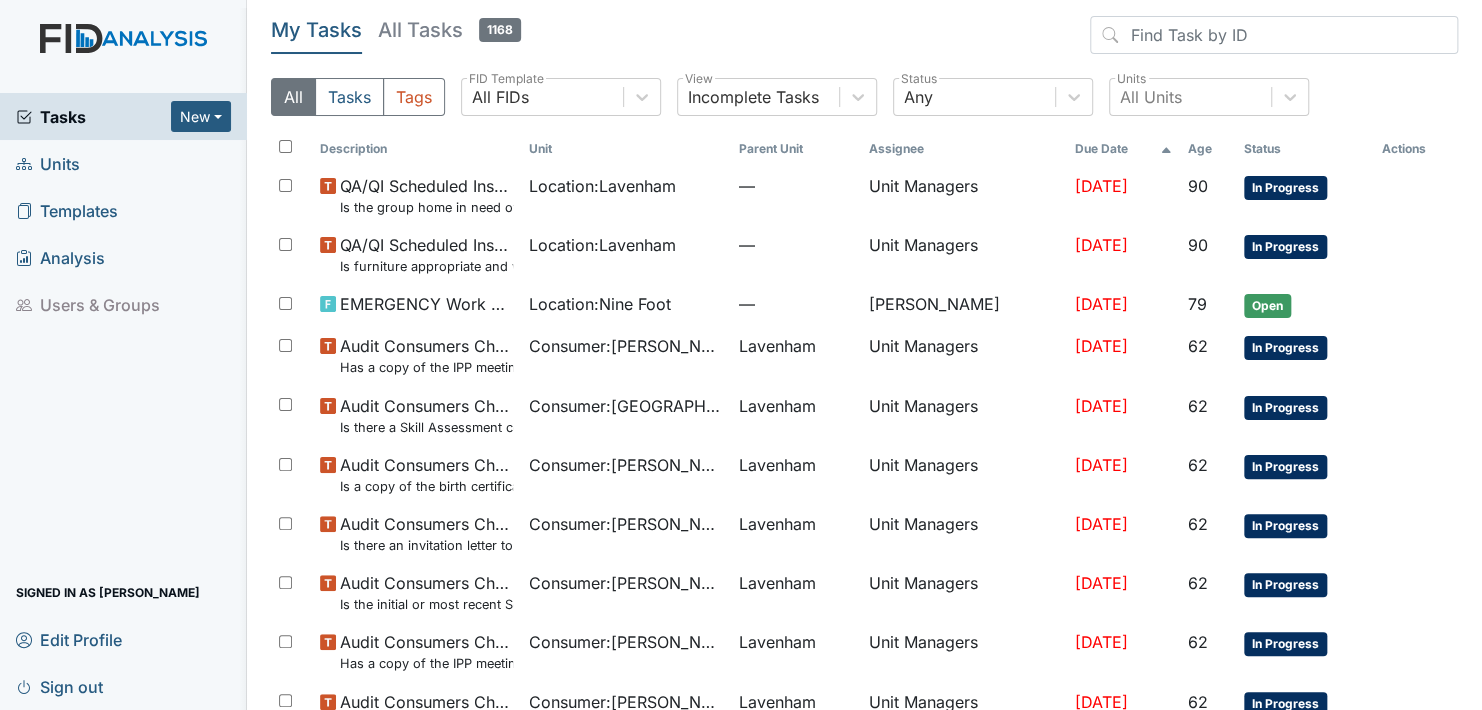 click on "Units" at bounding box center [48, 163] 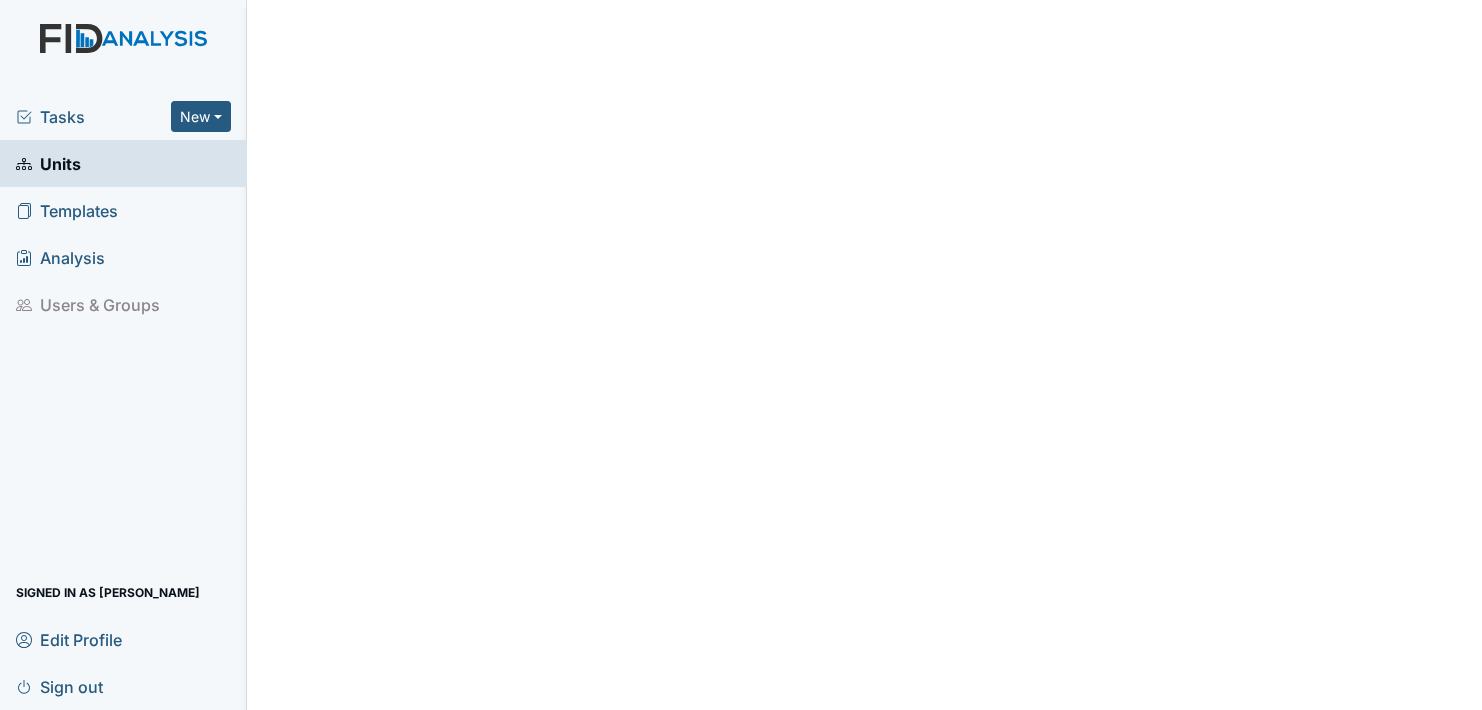 scroll, scrollTop: 0, scrollLeft: 0, axis: both 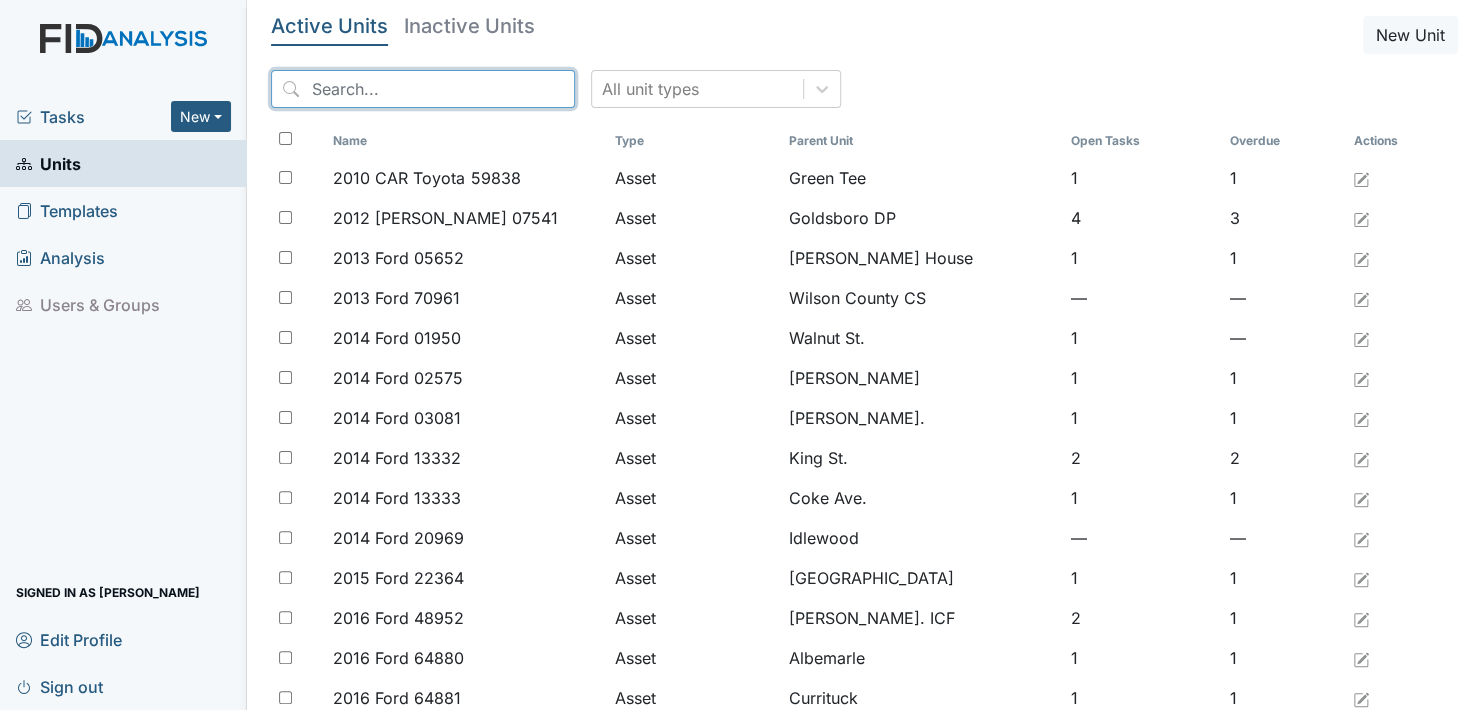 click at bounding box center [423, 89] 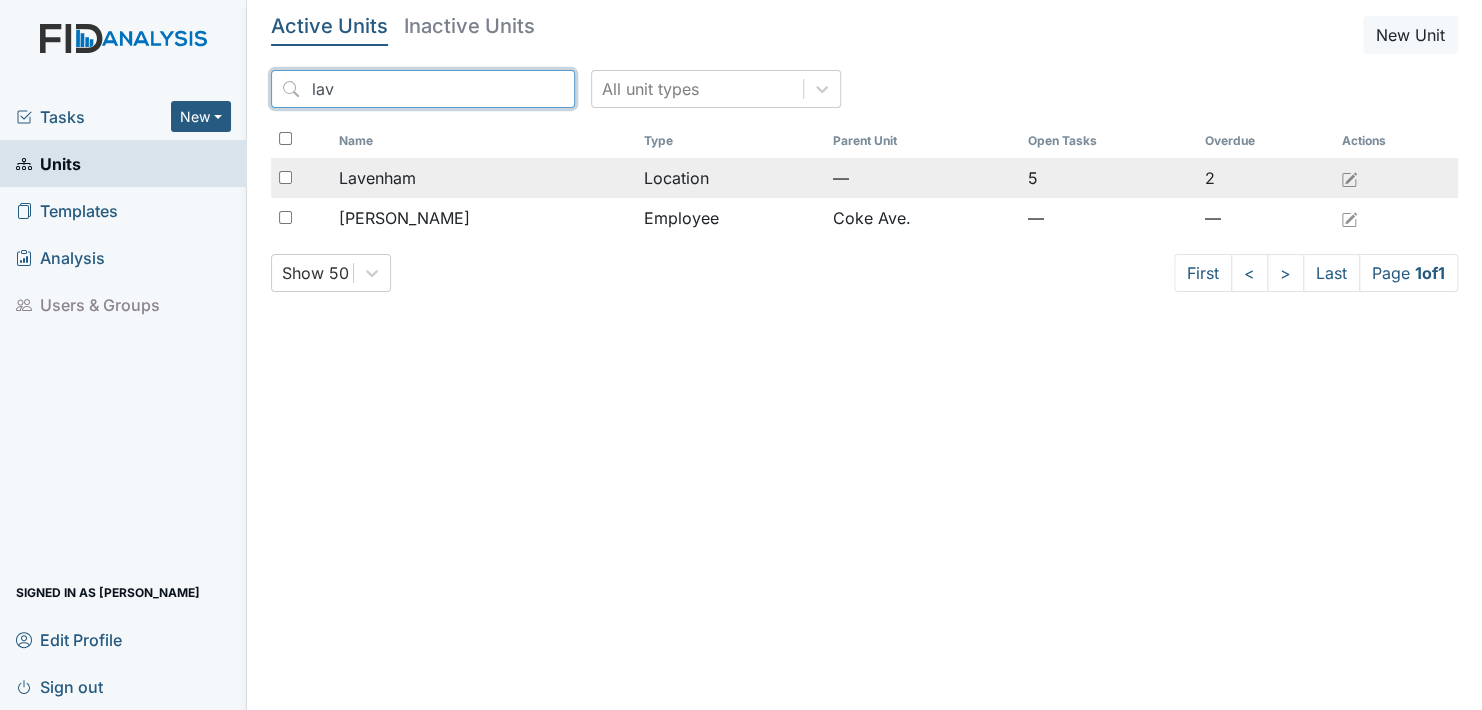 type on "lav" 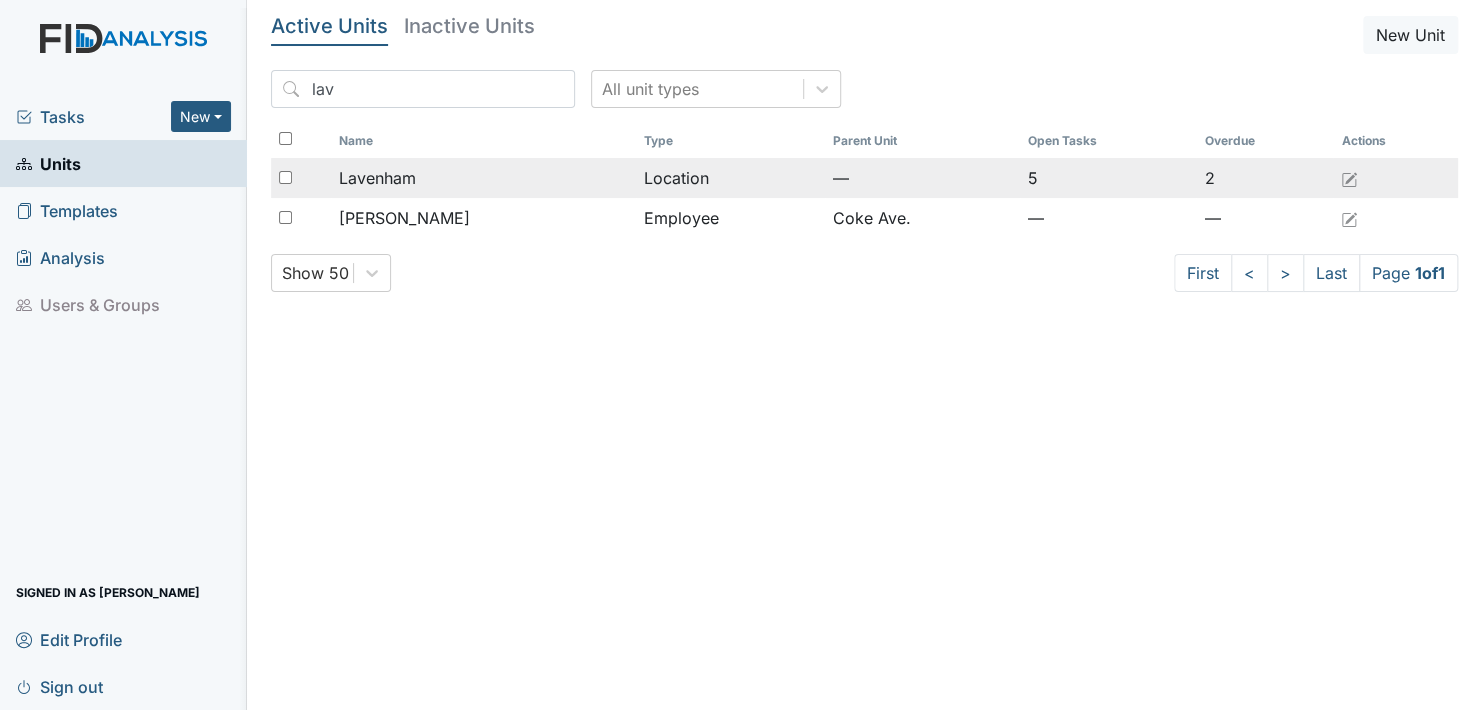 click on "Lavenham" at bounding box center [377, 178] 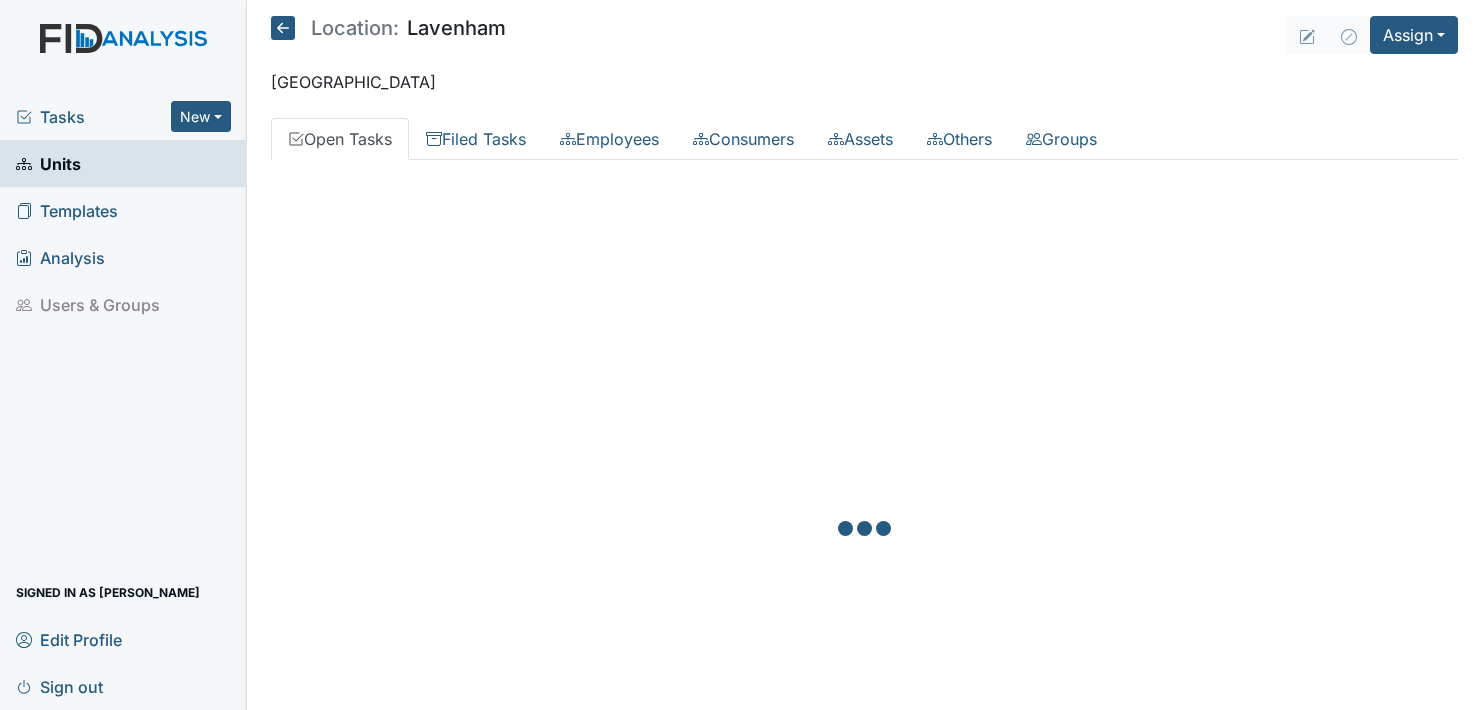 scroll, scrollTop: 0, scrollLeft: 0, axis: both 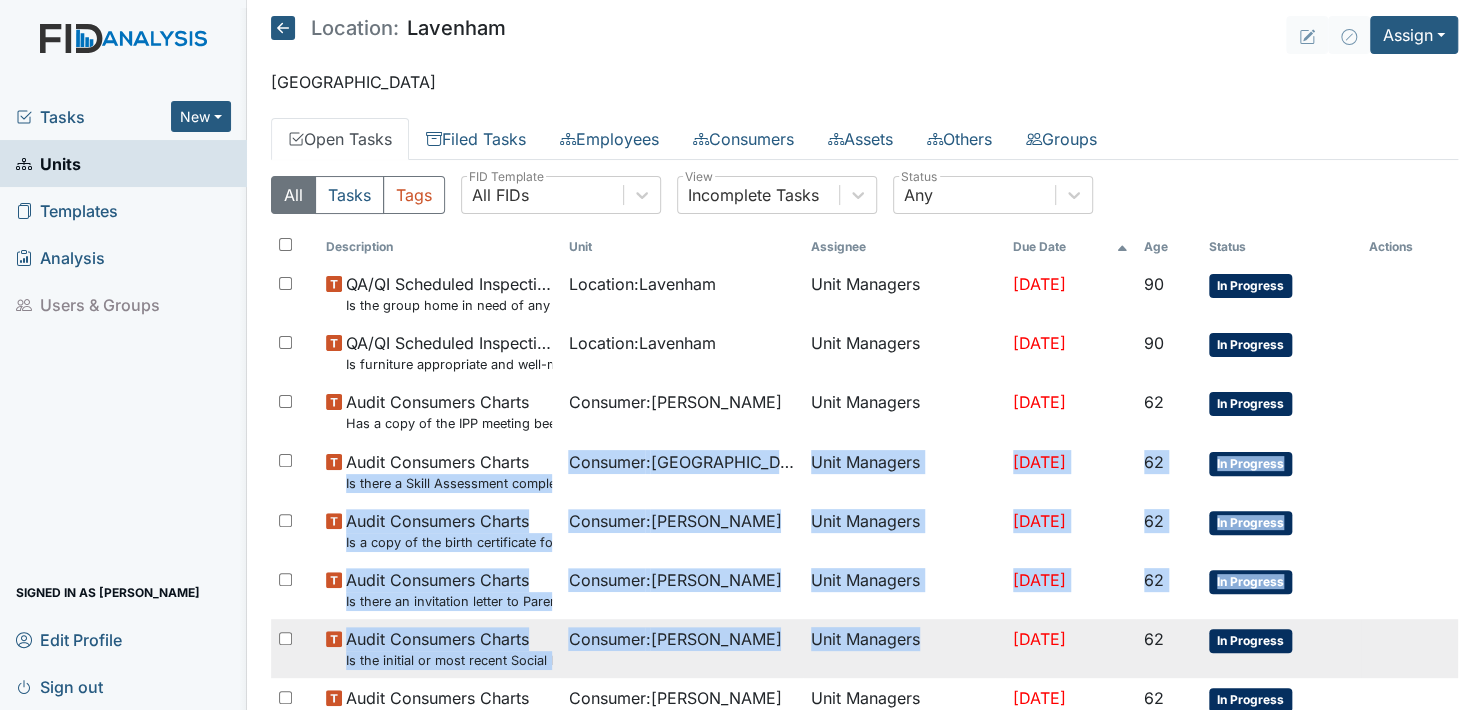 drag, startPoint x: 528, startPoint y: 467, endPoint x: 897, endPoint y: 636, distance: 405.8596 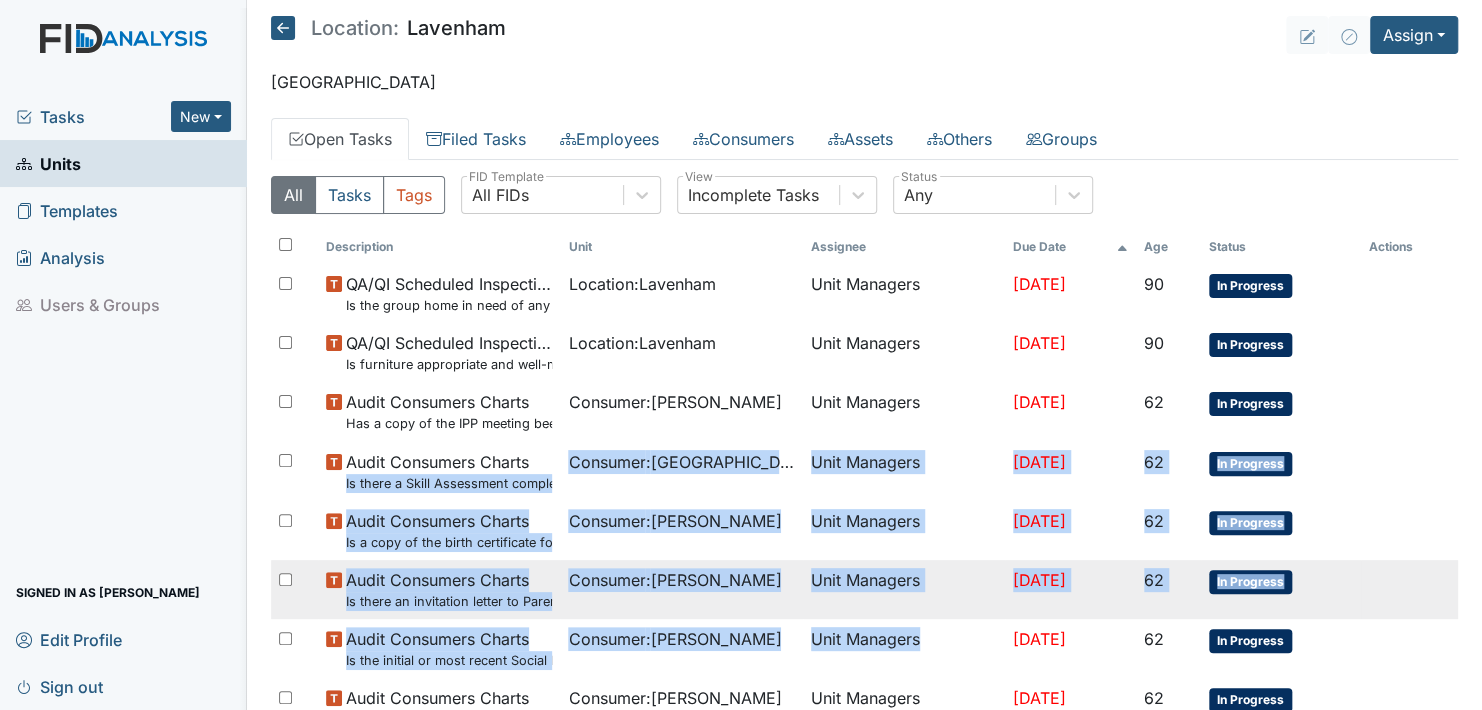 click on "In Progress" at bounding box center (1281, 589) 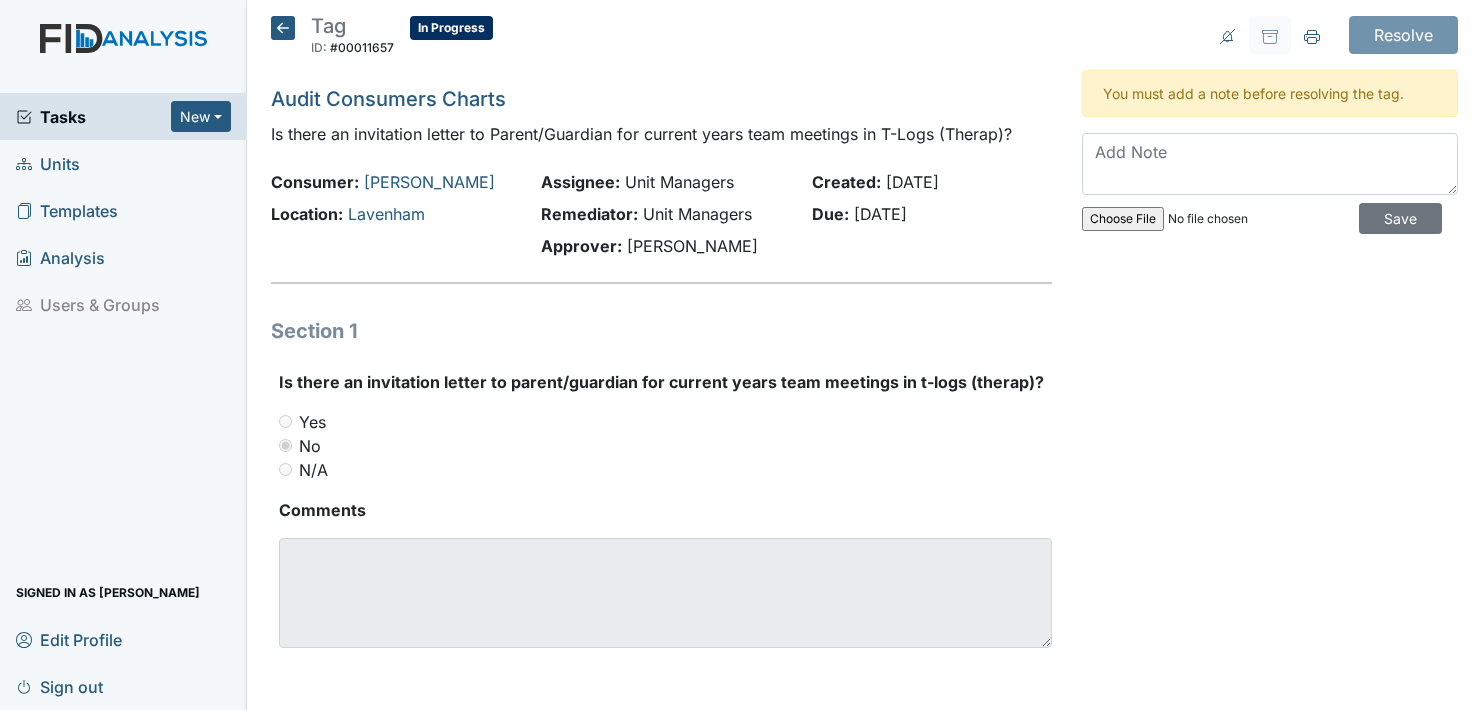 scroll, scrollTop: 0, scrollLeft: 0, axis: both 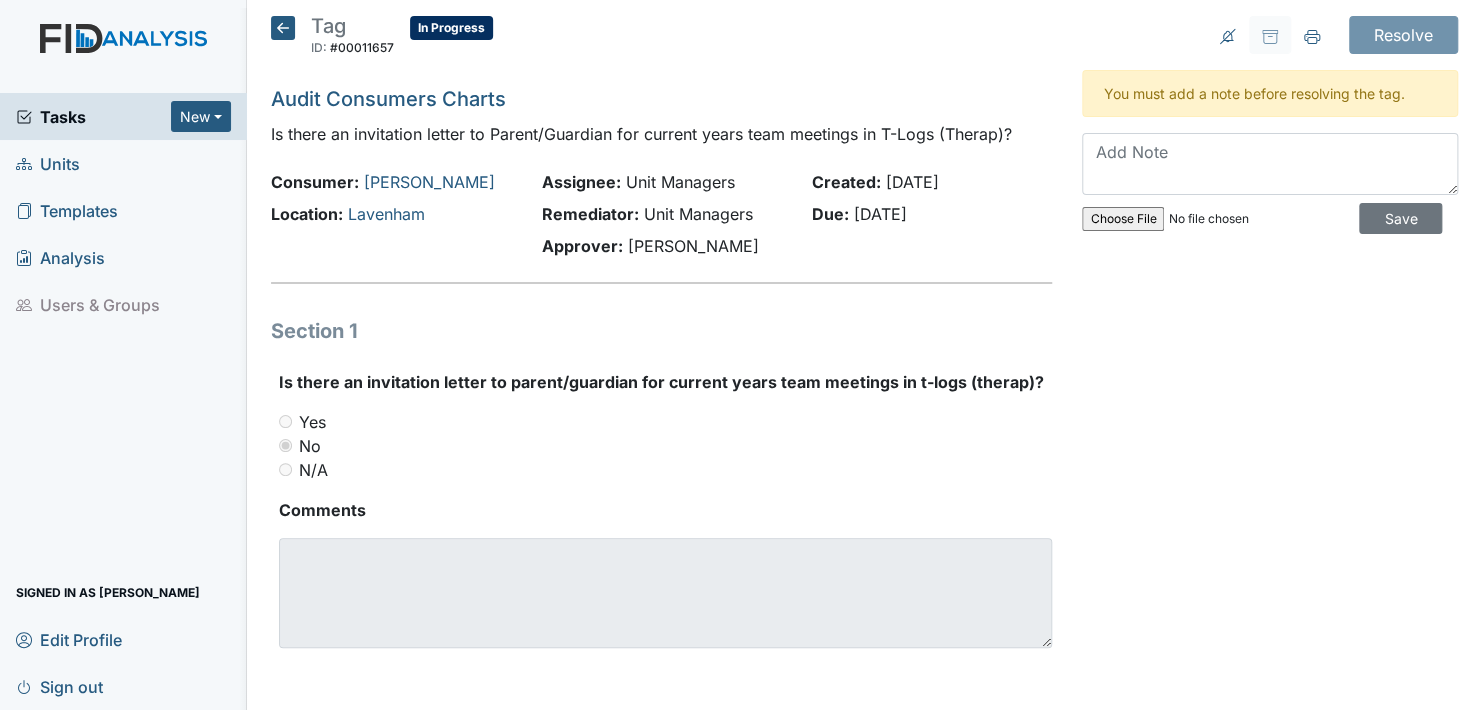 click 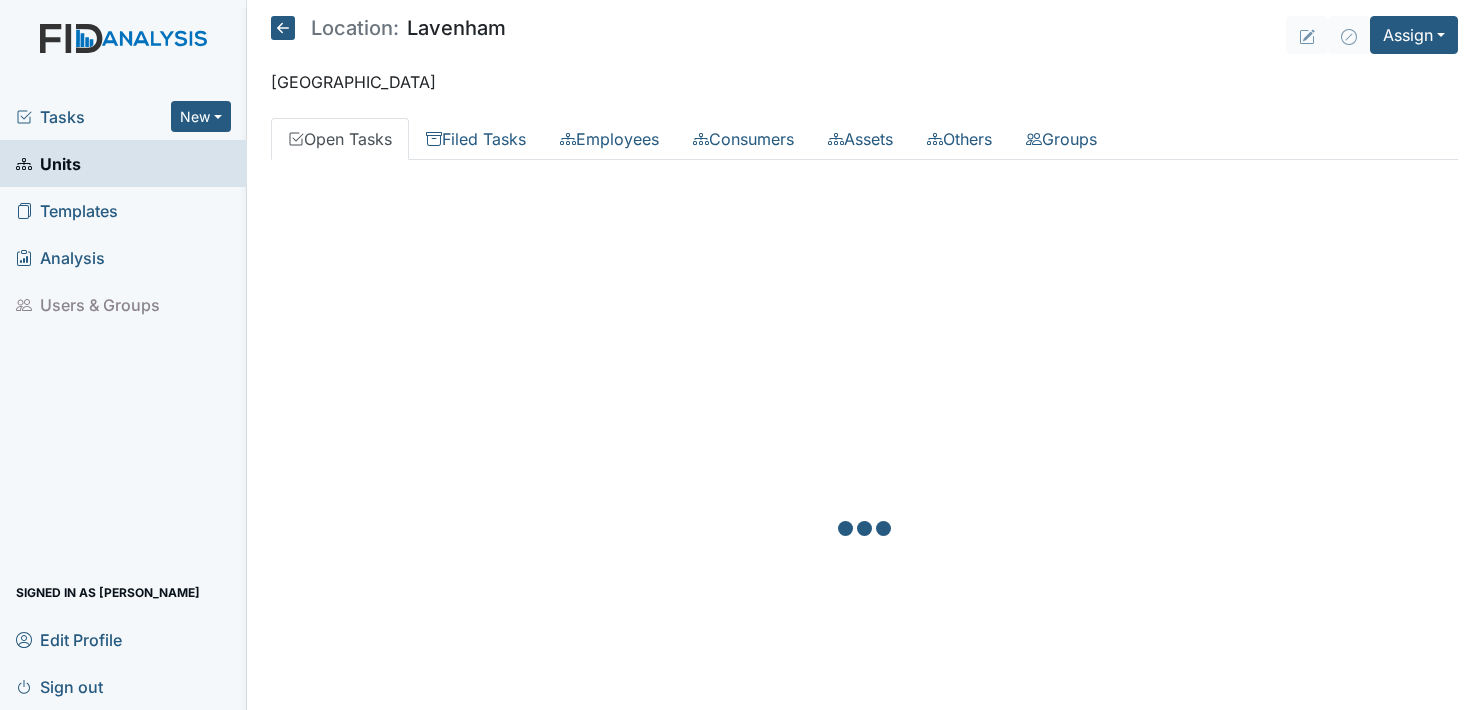 scroll, scrollTop: 0, scrollLeft: 0, axis: both 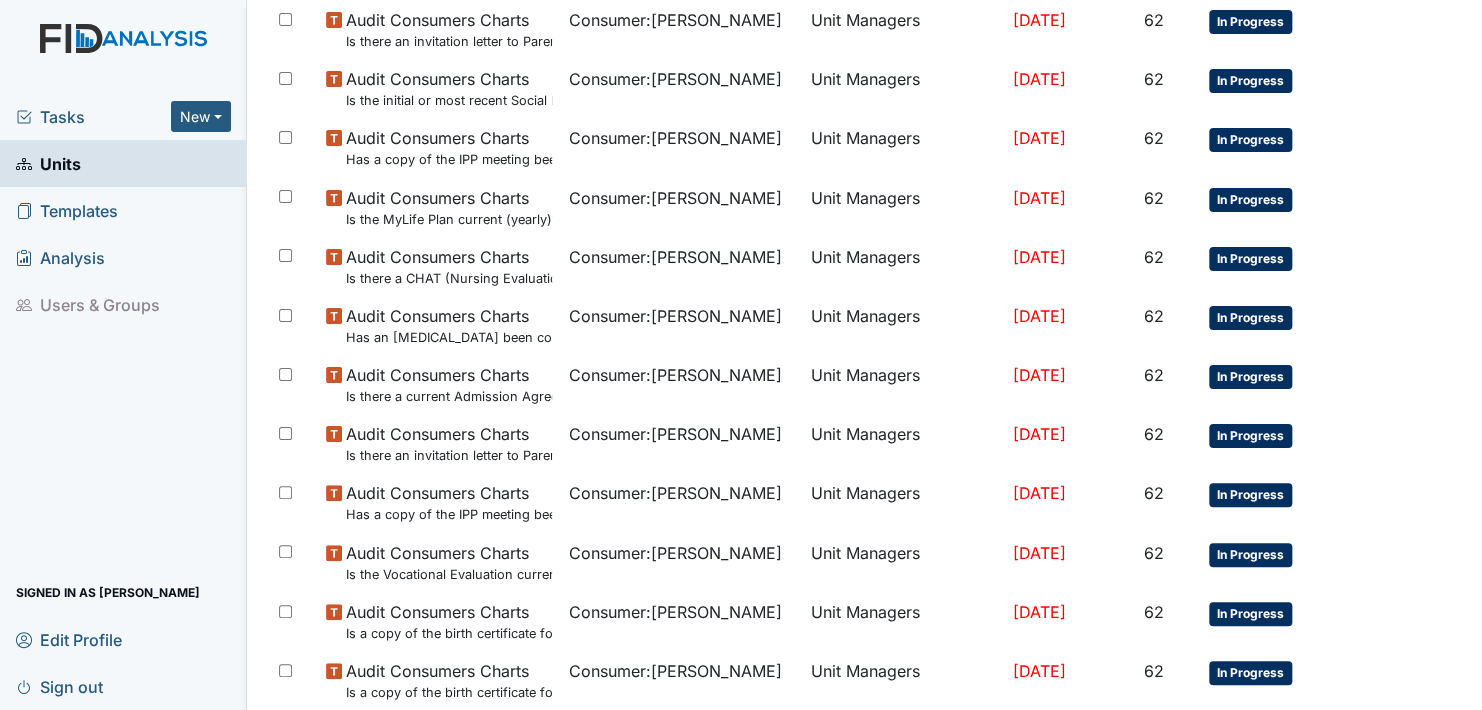 click on "Location:
Lavenham
Assign
Assign Form
Assign Inspection
Assign Document
Assign Bundle
New Bern
Open Tasks
Filed Tasks
Employees
Consumers
Assets
Others
Groups
All   Tasks   Tags   All FIDs FID Template Incomplete Tasks View Any Status Description Unit Assignee Due Date Age Status Actions QA/QI Scheduled Inspection Is the group home in need of any outside repairs (paint, gutters, pressure wash, etc.)?  Location :  Lavenham Unit Managers May 8, 2025 90 In Progress QA/QI Scheduled Inspection Is furniture appropriate and well-maintained (broken, missing pieces, sufficient number for seating)?  Location :  Lavenham Unit Managers May 8, 2025 90 In Progress Audit Consumers Charts Has a copy of the IPP meeting been sent to the Parent/Guardian within 30 days of the meeting?  Consumer" at bounding box center (864, 355) 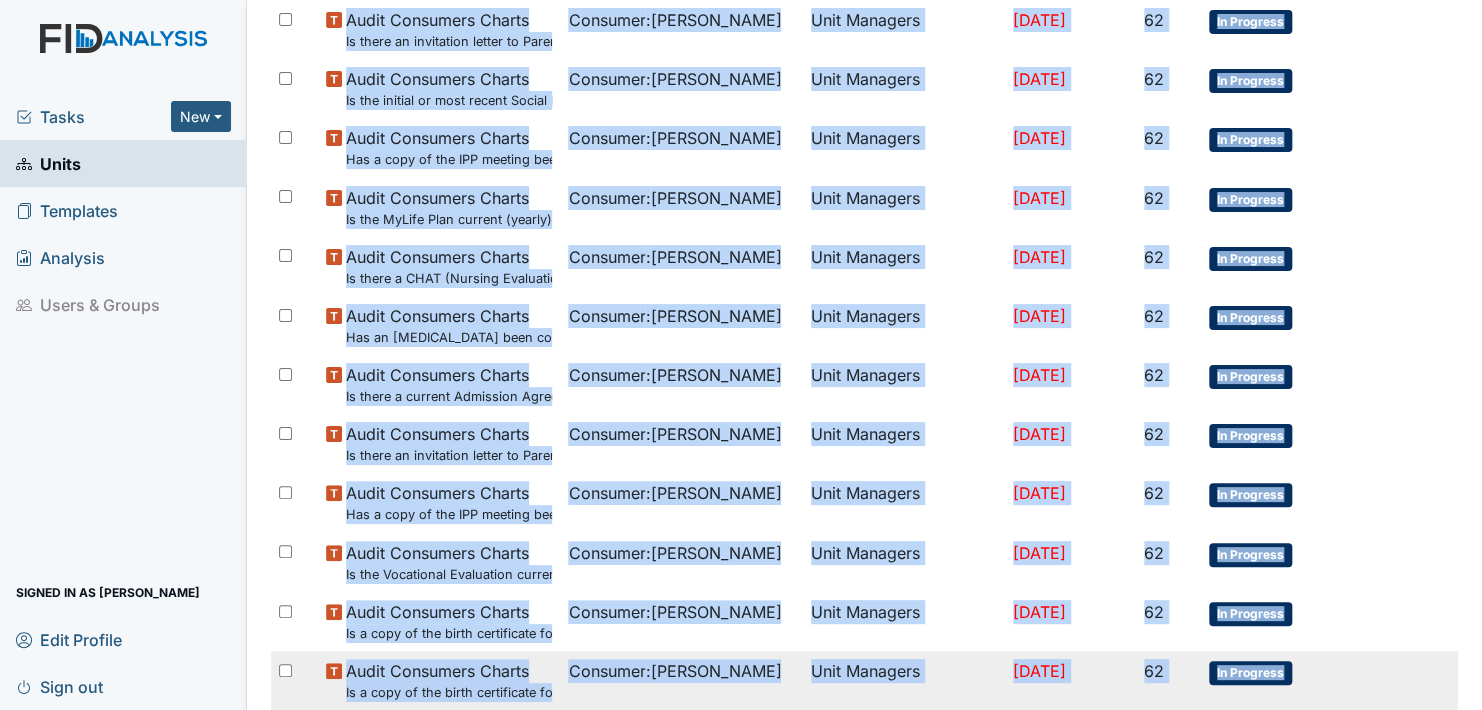 drag, startPoint x: 1443, startPoint y: 682, endPoint x: 1413, endPoint y: 654, distance: 41.036568 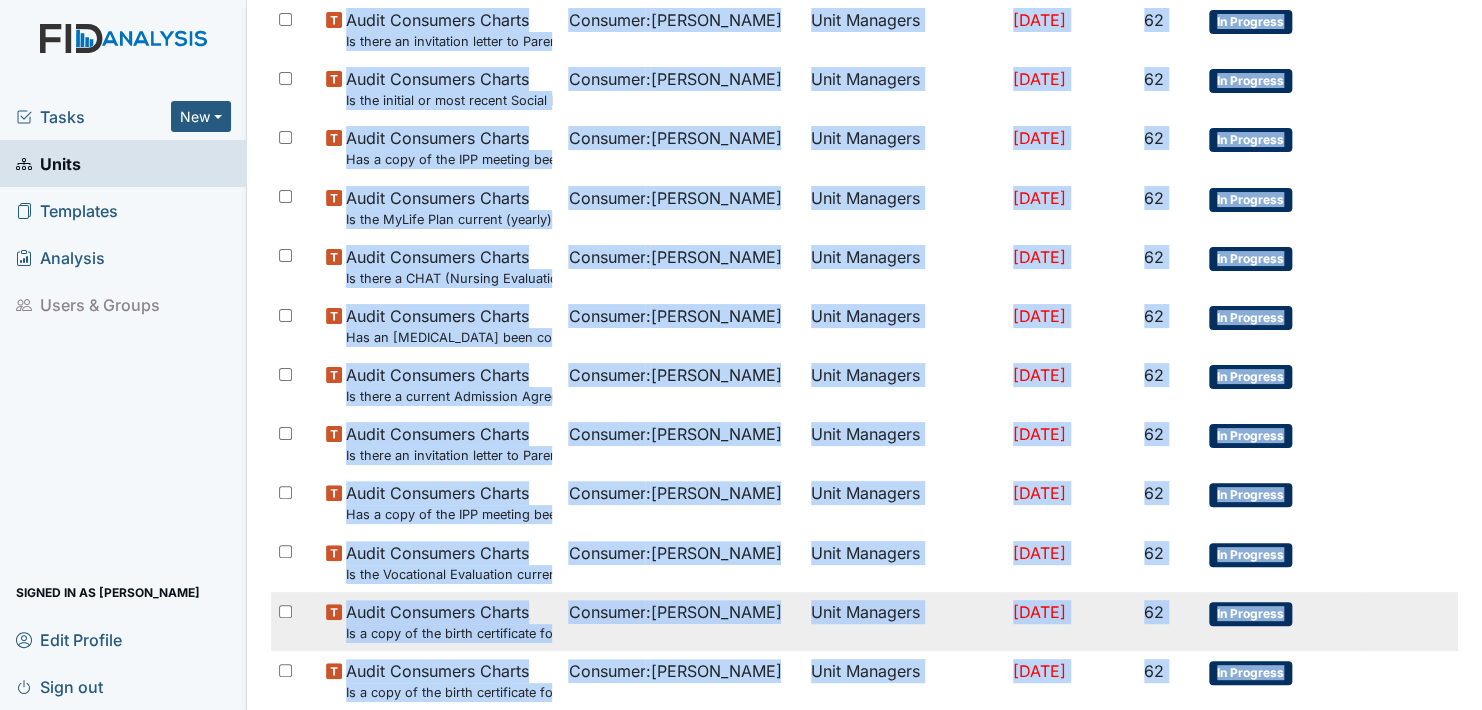 click on "Audit Consumers Charts Is a copy of the birth certificate found in the file?  Consumer :  Nobles, Raymond Unit Managers Jun 5, 2025 62 In Progress" at bounding box center (864, 621) 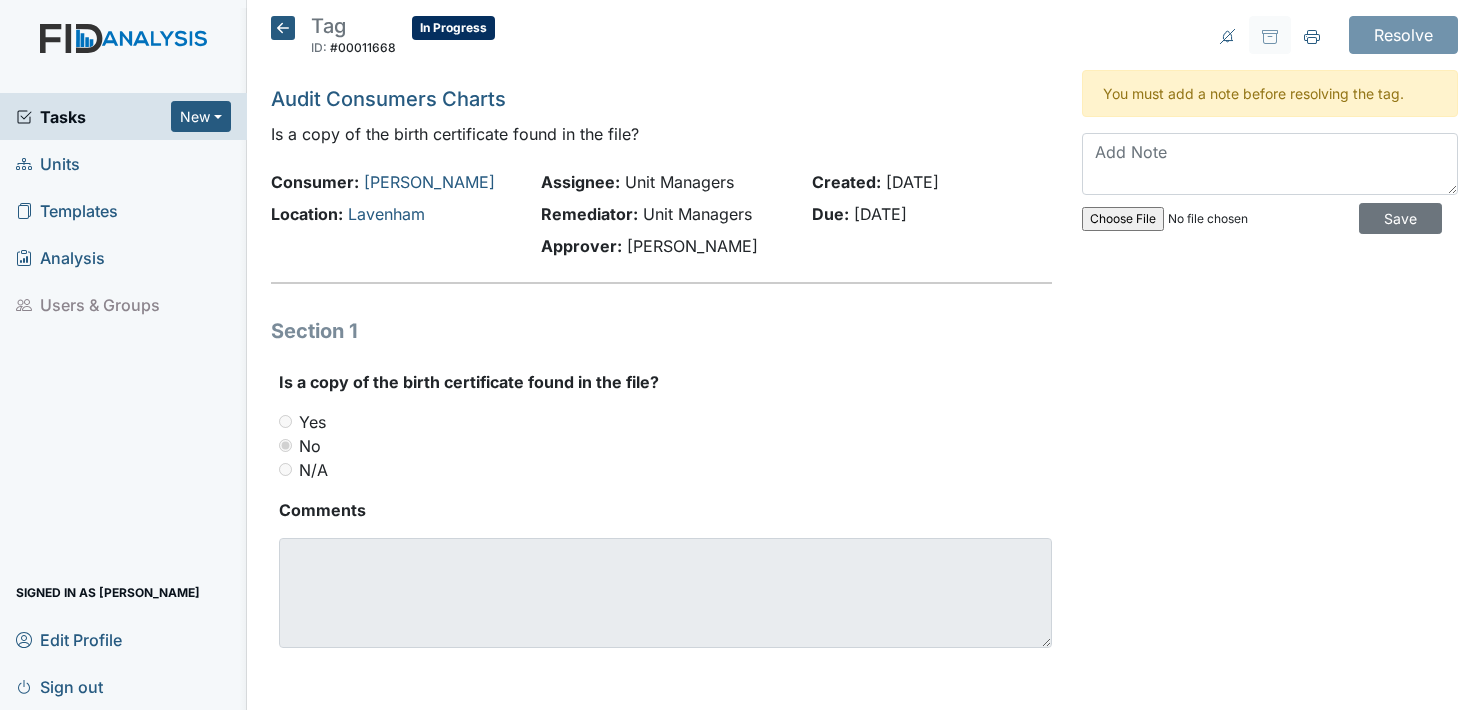 scroll, scrollTop: 0, scrollLeft: 0, axis: both 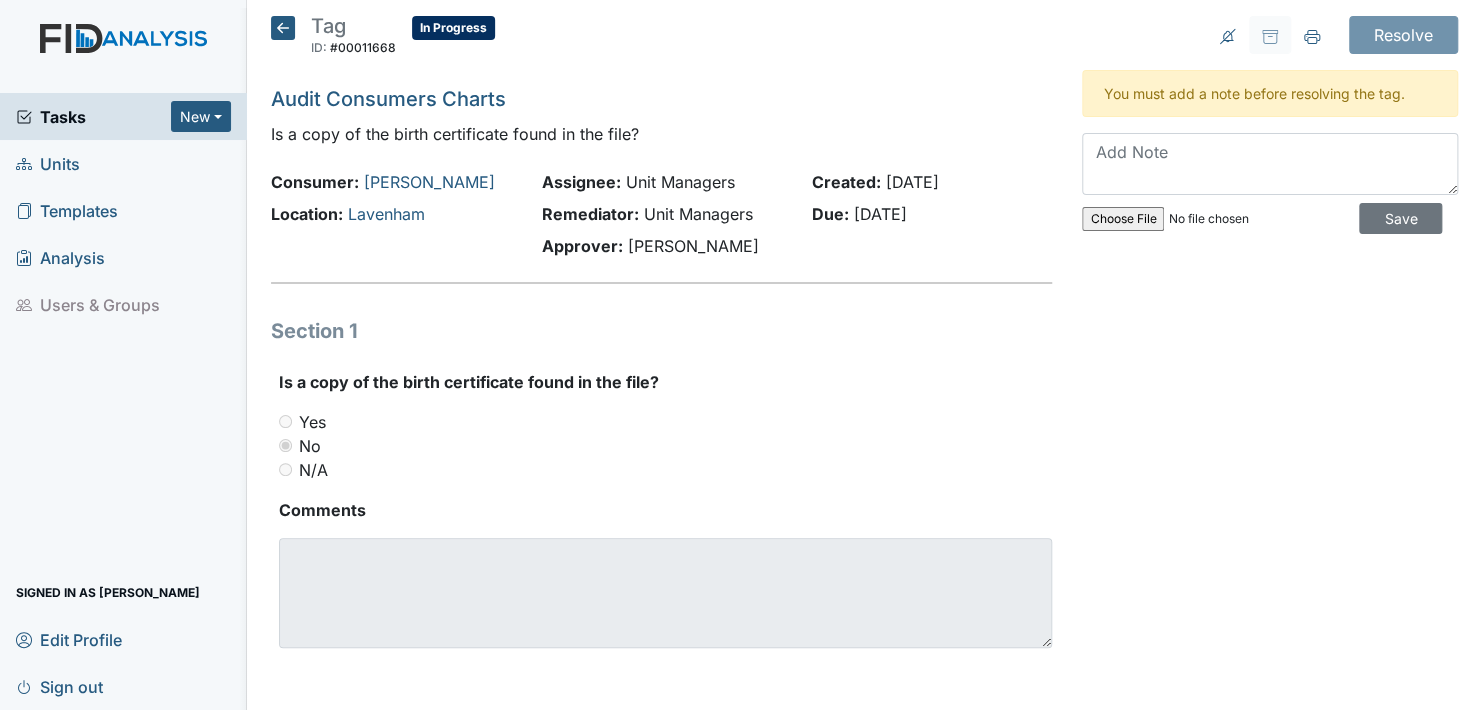 click 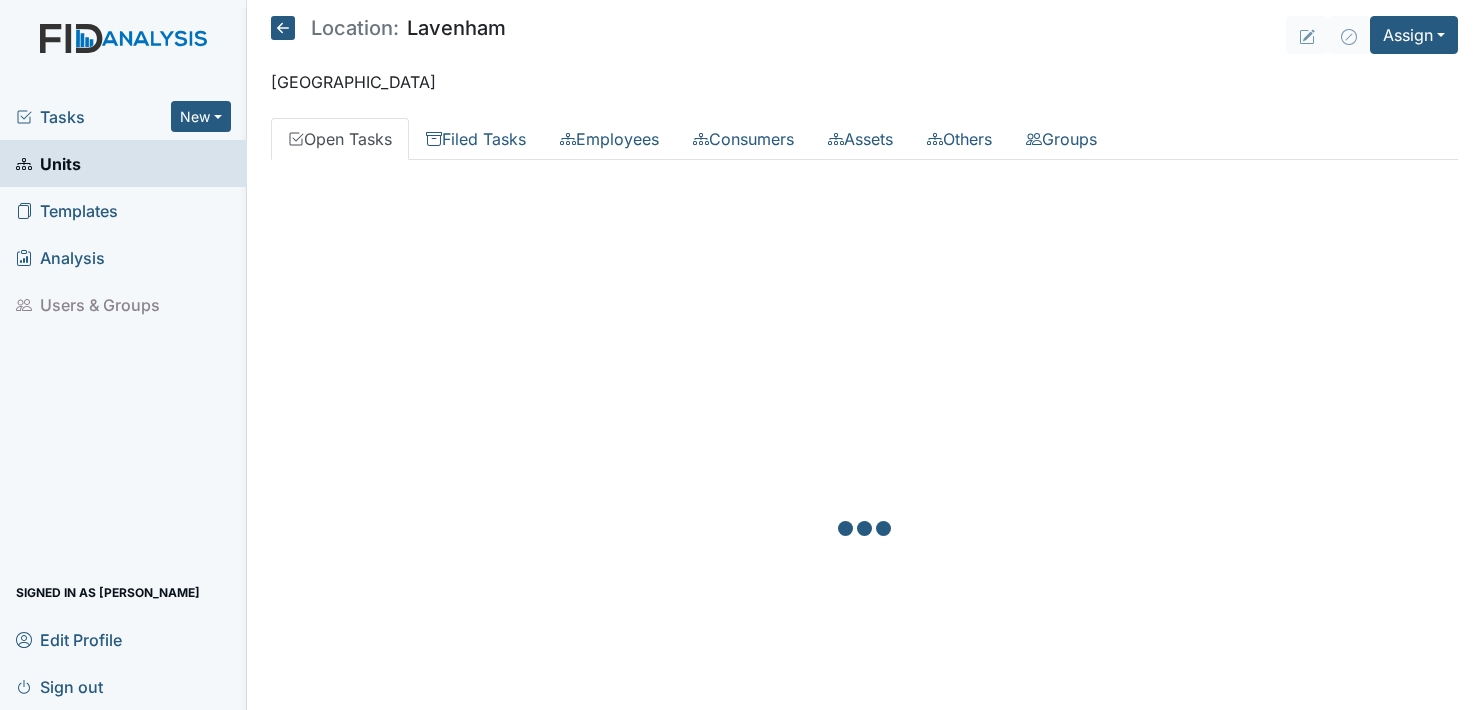 scroll, scrollTop: 0, scrollLeft: 0, axis: both 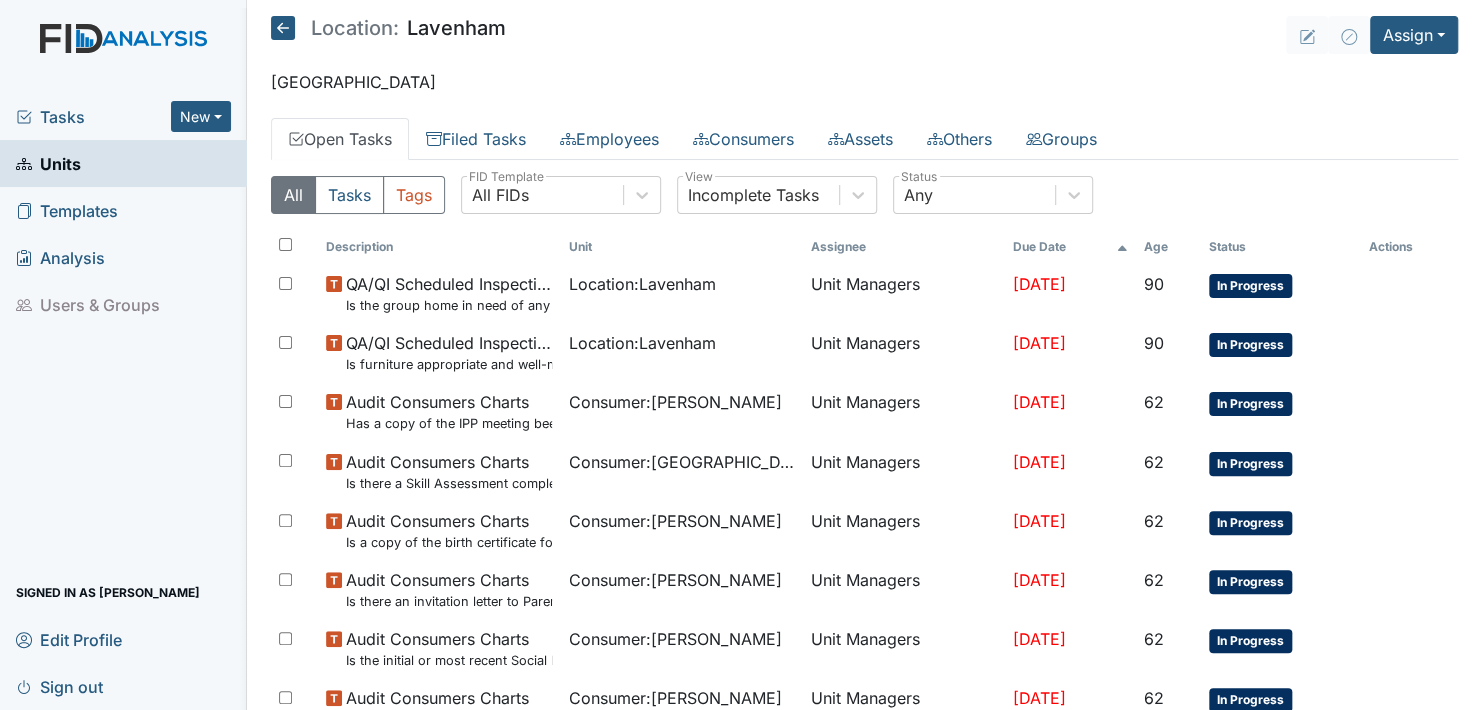 click on "Units" at bounding box center (48, 163) 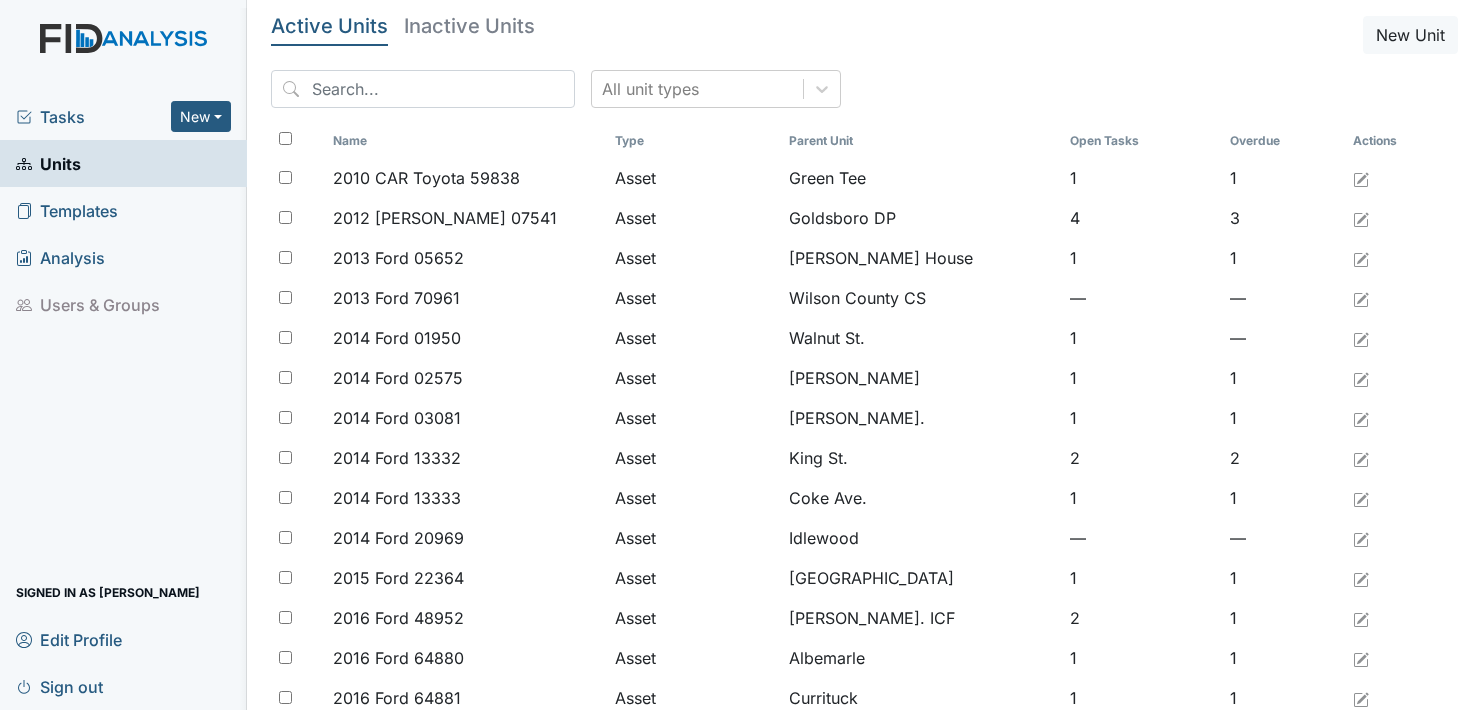scroll, scrollTop: 0, scrollLeft: 0, axis: both 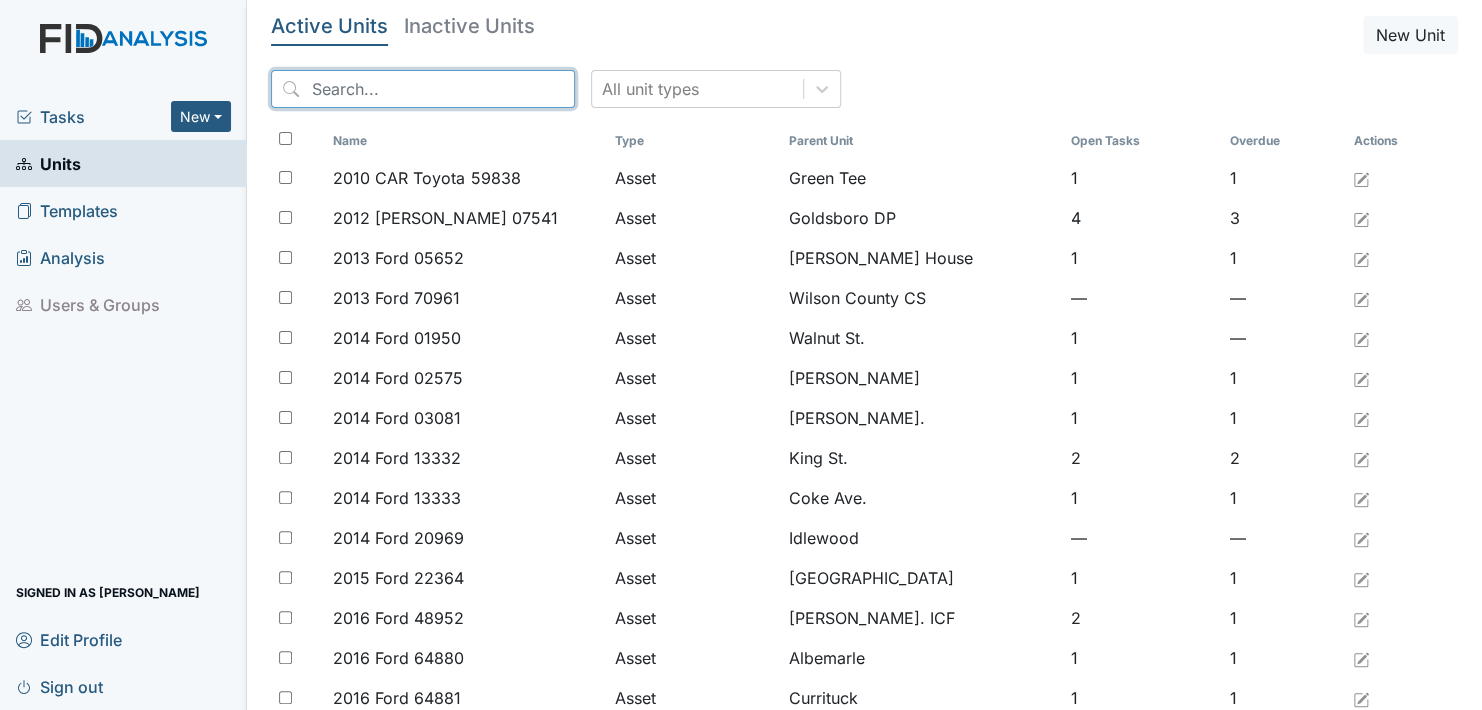click at bounding box center (423, 89) 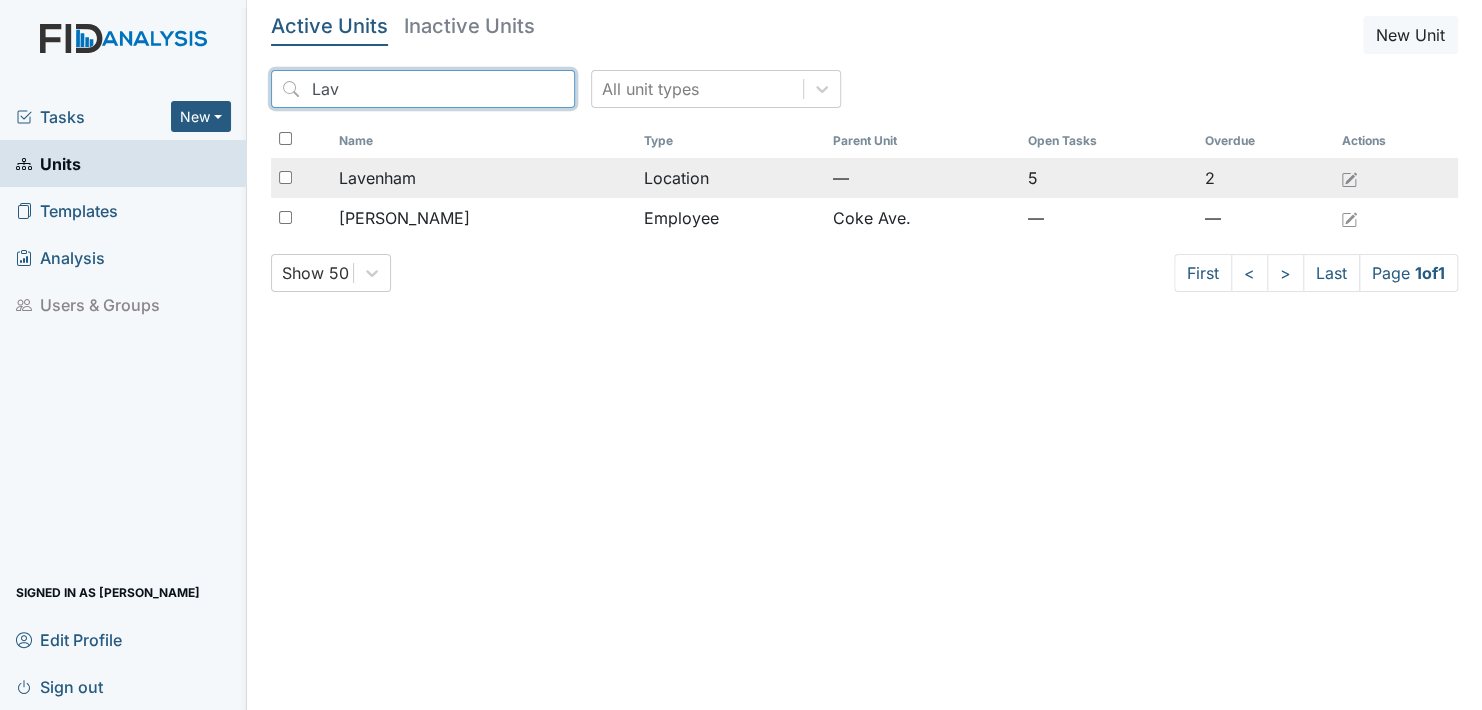 type on "Lav" 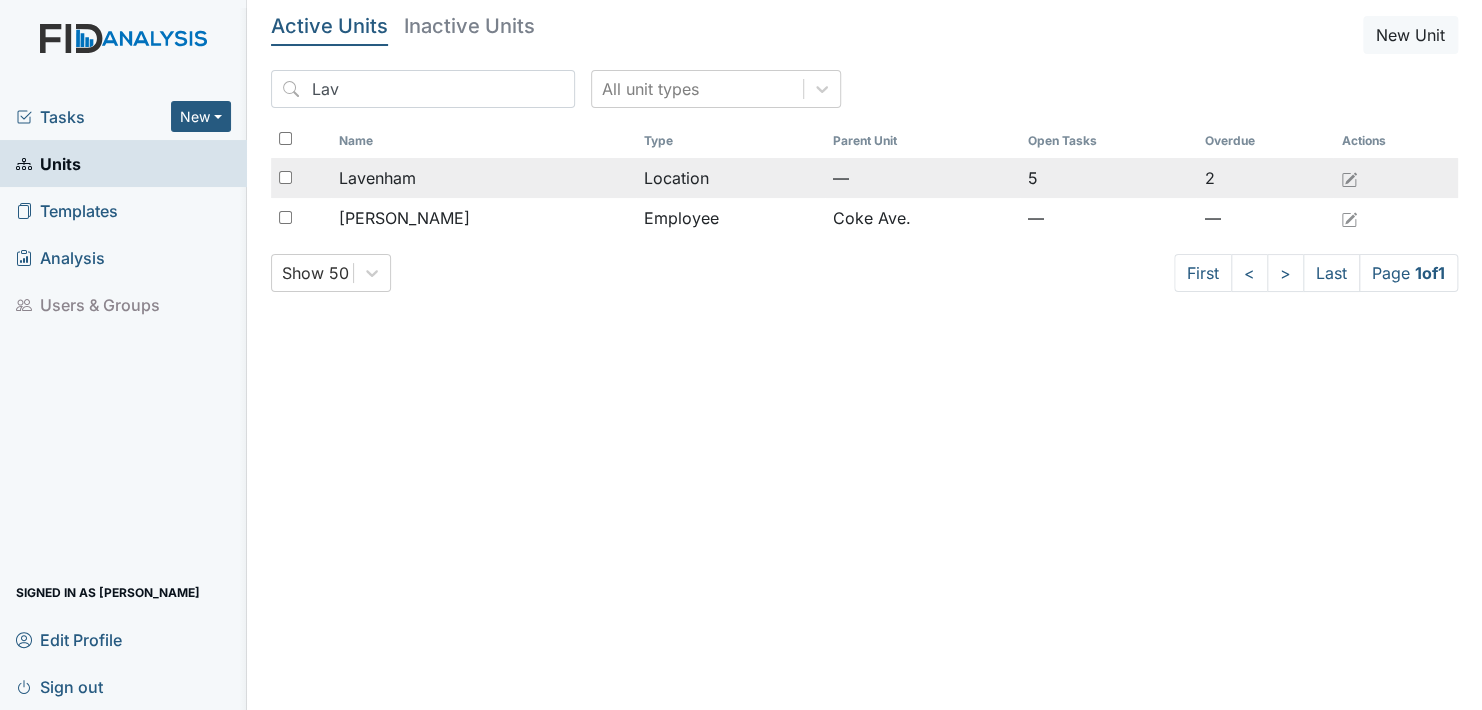 click on "Lavenham" at bounding box center [377, 178] 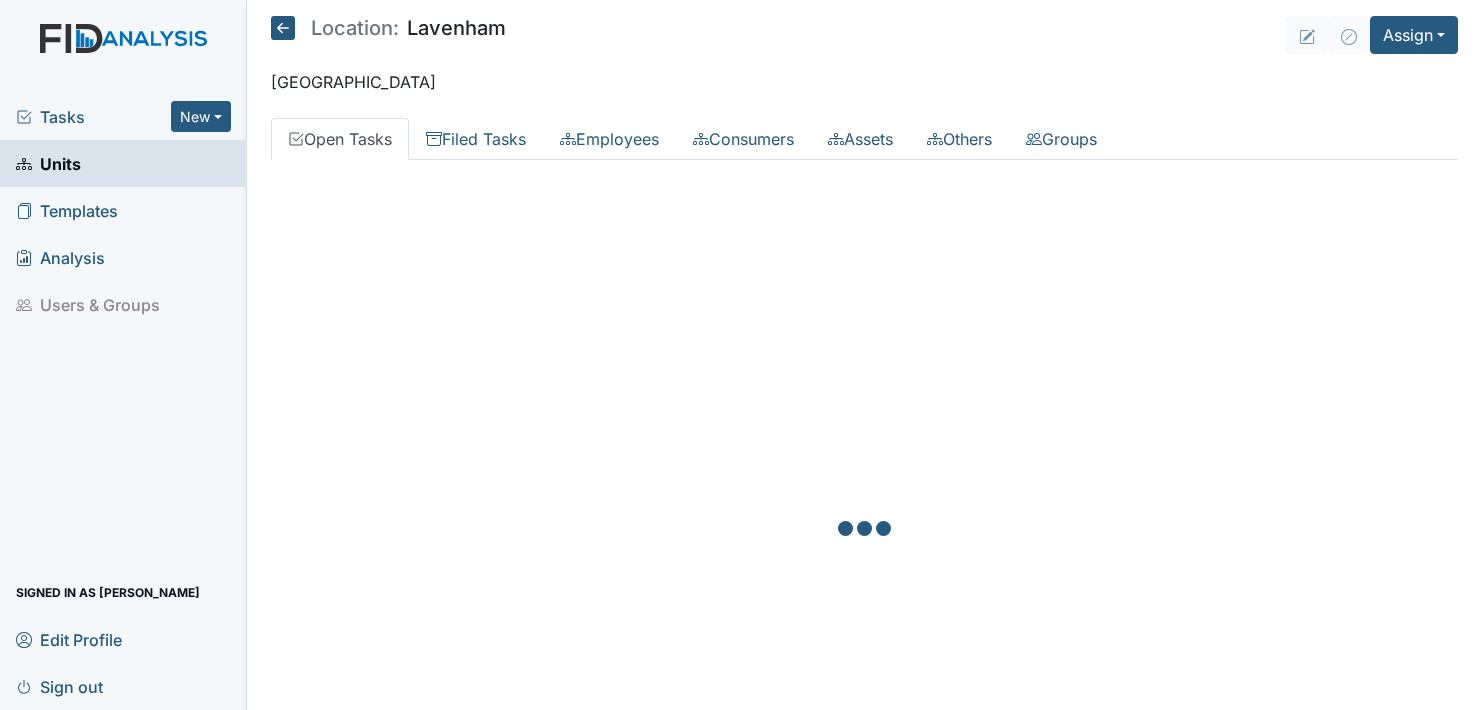 scroll, scrollTop: 0, scrollLeft: 0, axis: both 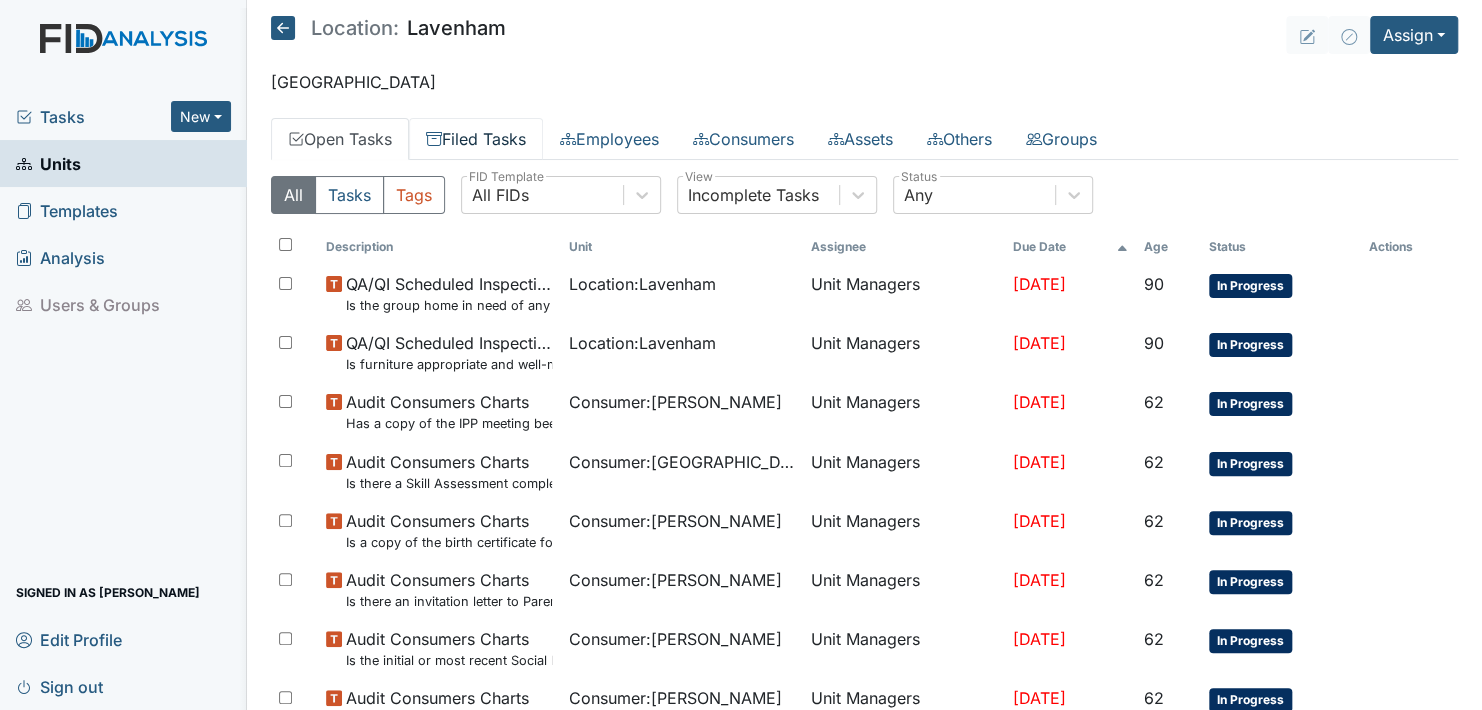 click on "Filed Tasks" at bounding box center [476, 139] 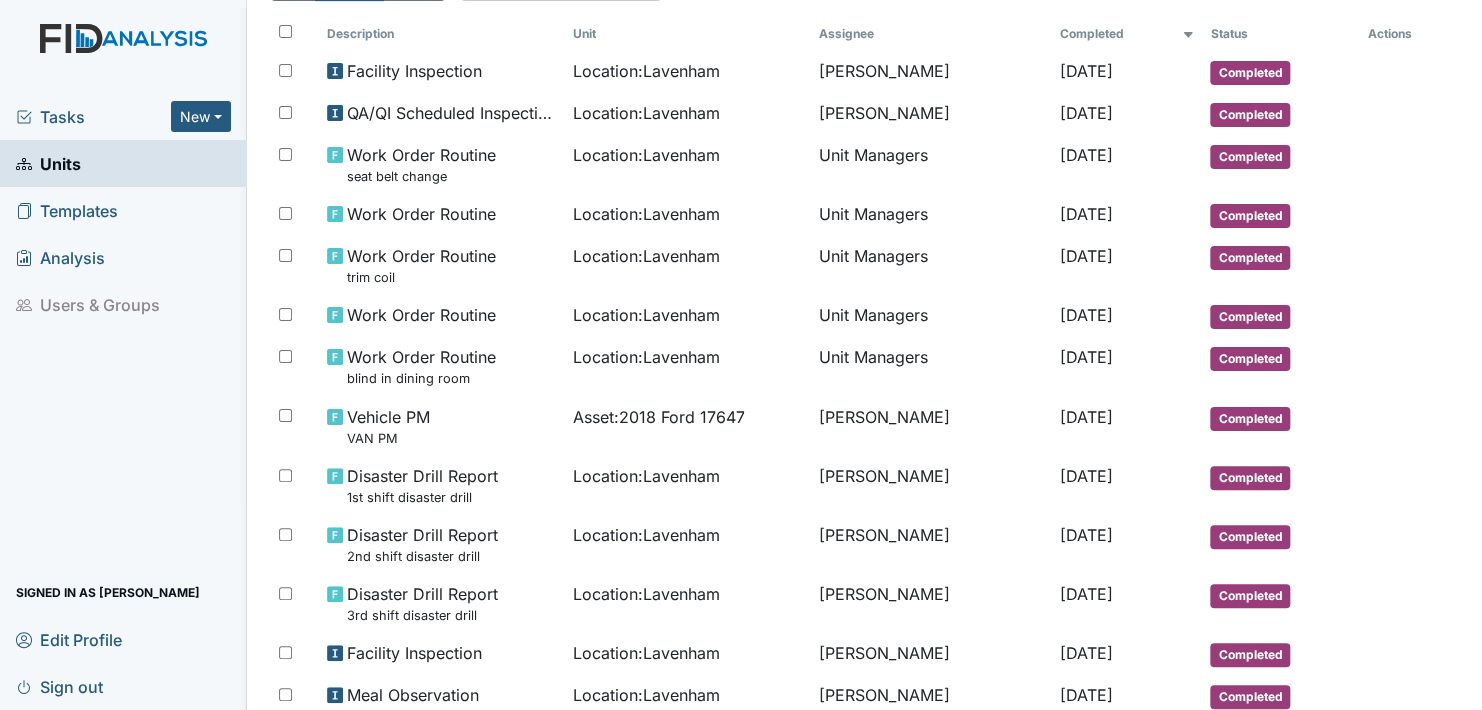 scroll, scrollTop: 253, scrollLeft: 0, axis: vertical 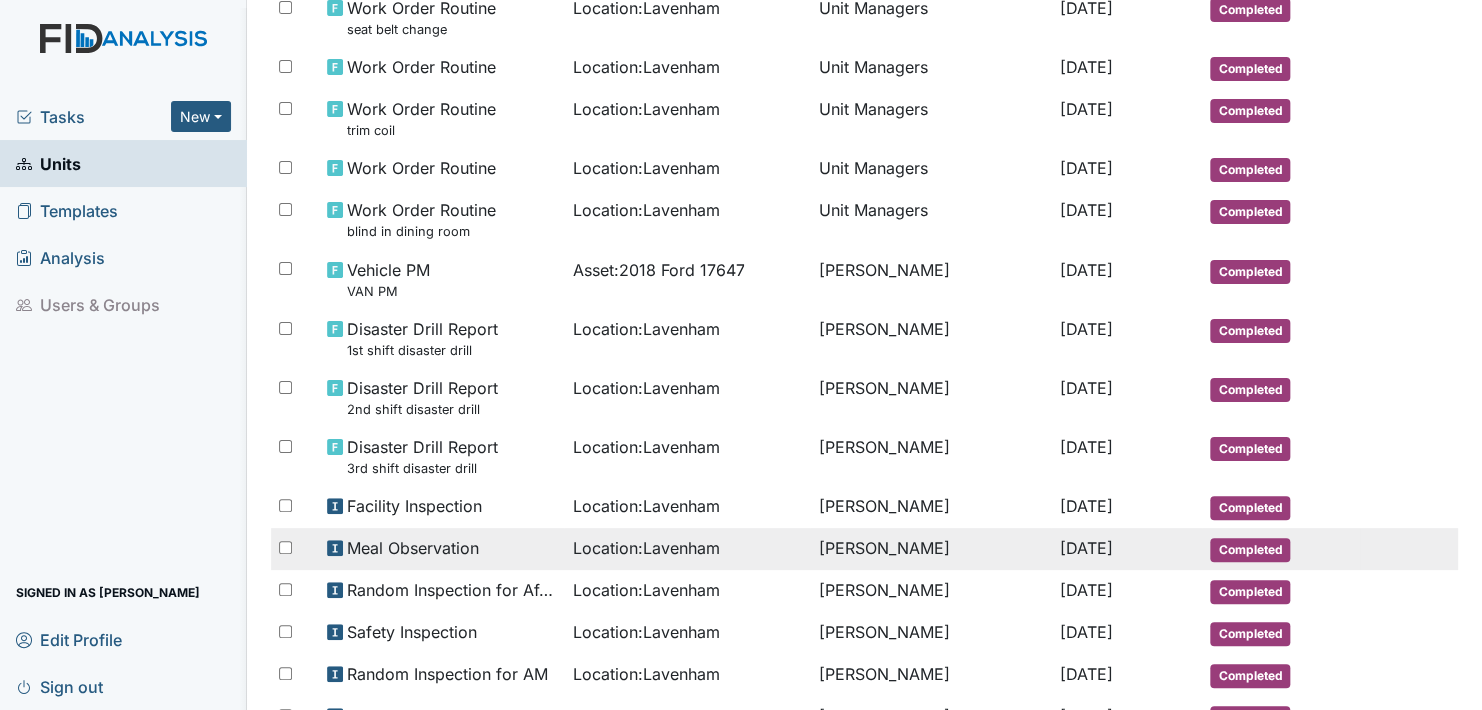 click on "[PERSON_NAME]" at bounding box center [930, 549] 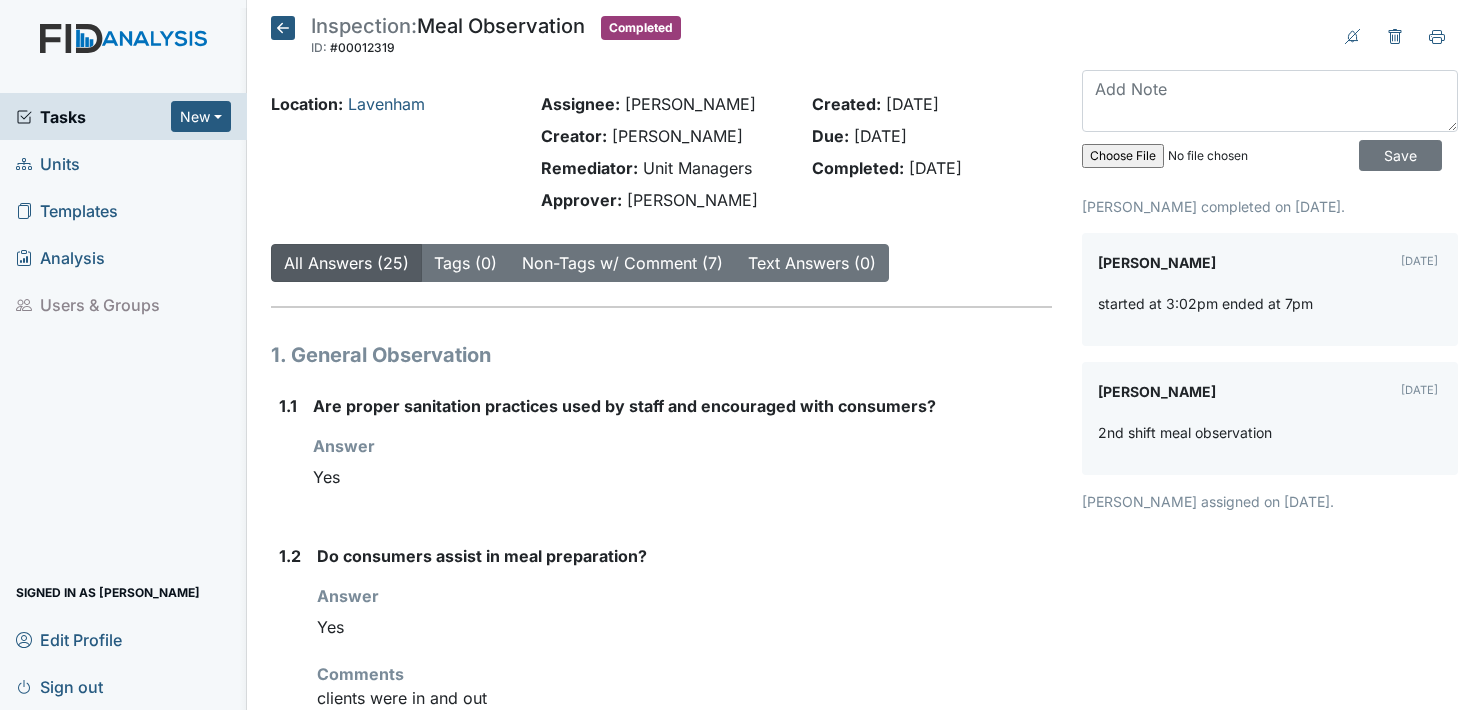 scroll, scrollTop: 0, scrollLeft: 0, axis: both 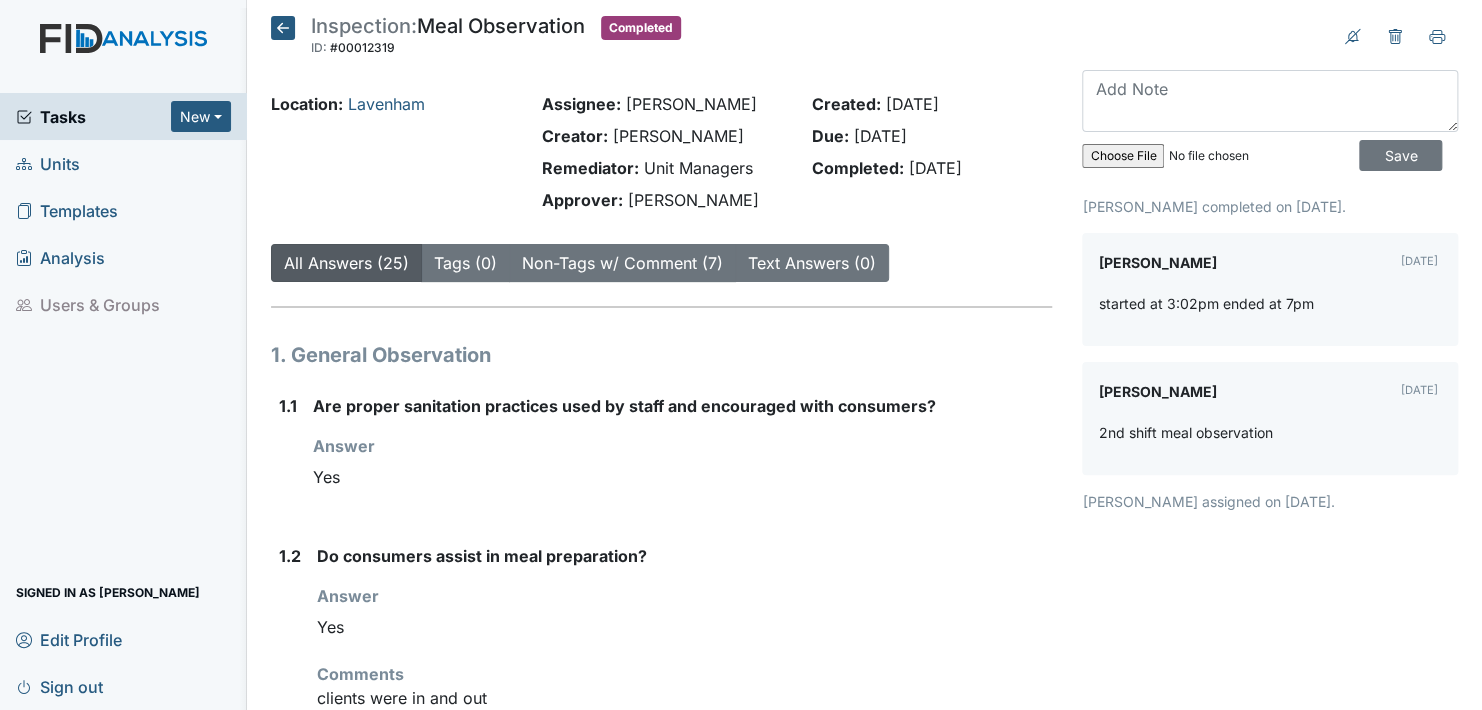 drag, startPoint x: 0, startPoint y: 0, endPoint x: 885, endPoint y: 538, distance: 1035.6974 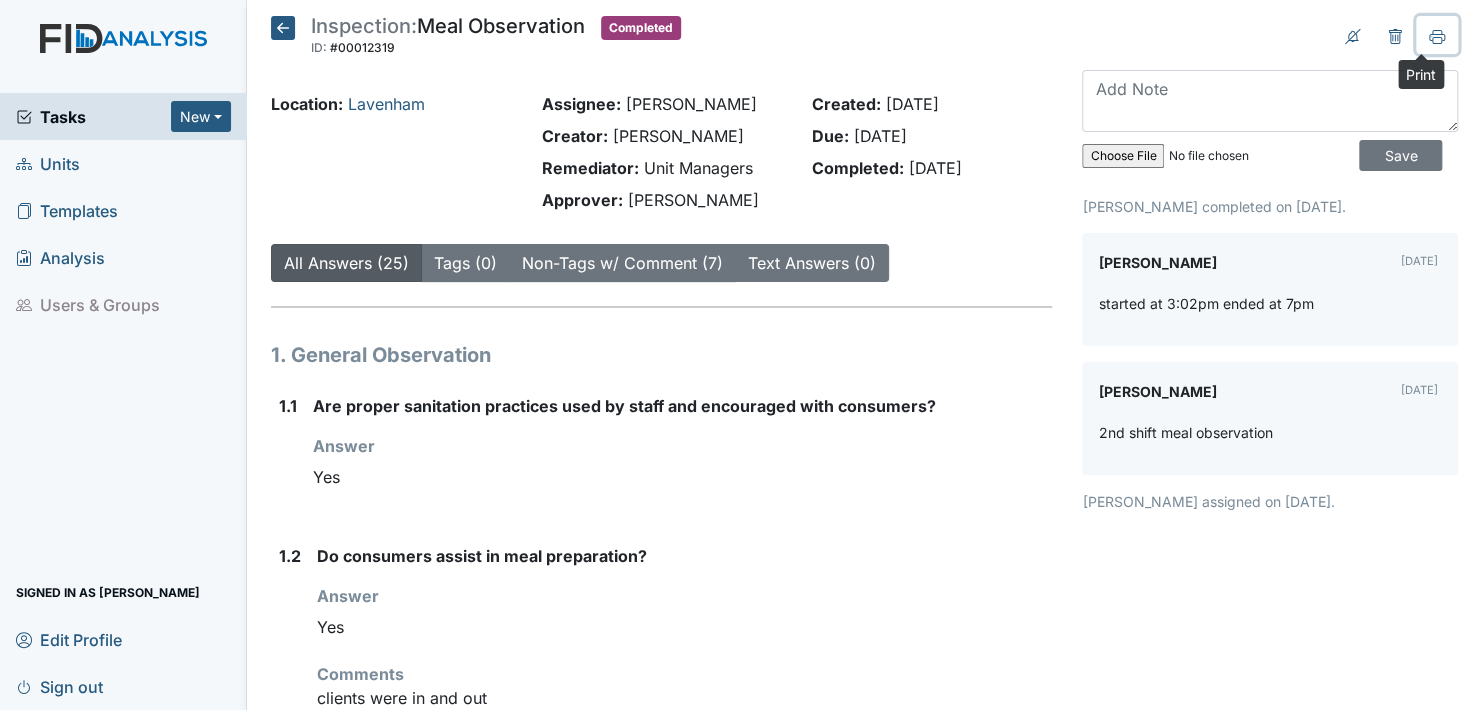 click 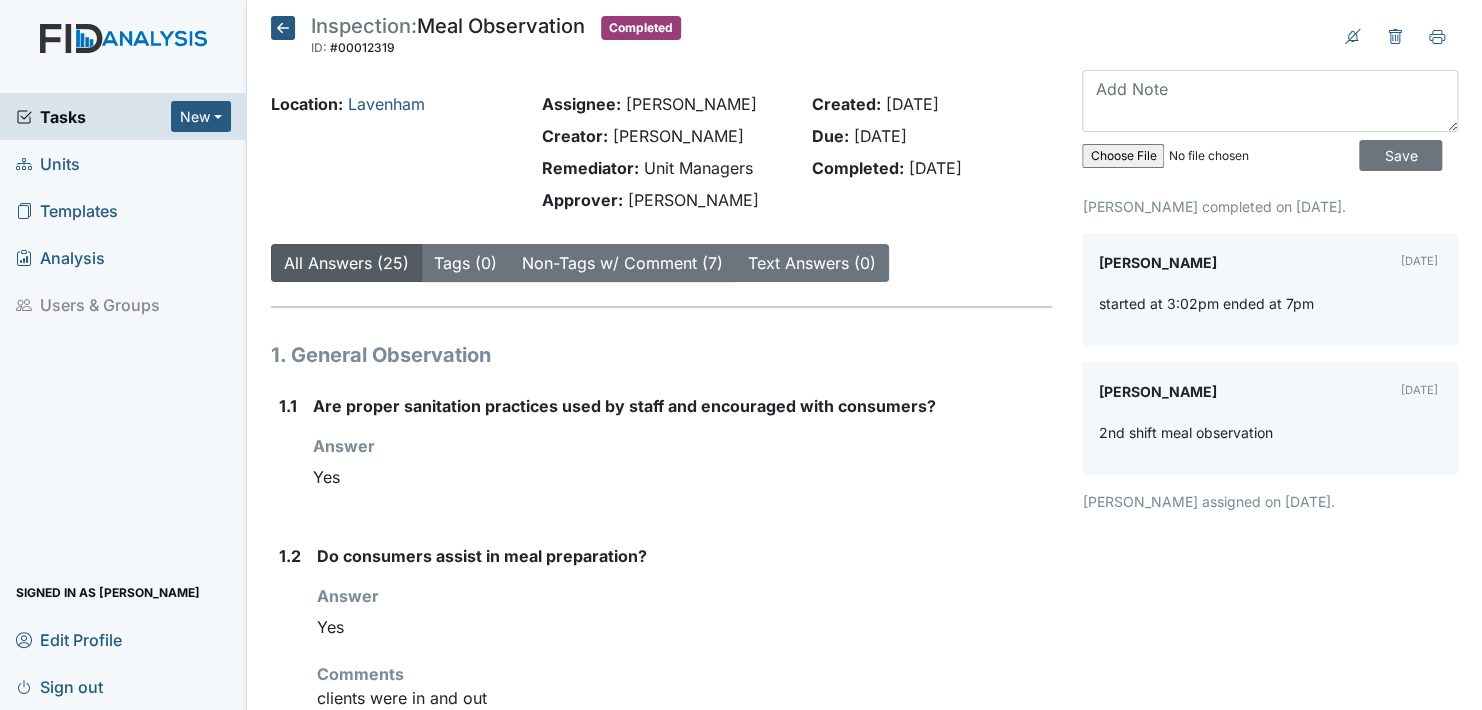 click on "Tasks
New
Form
Inspection
Document
Bundle
Units
Templates
Analysis
Users & Groups
Signed in as Urshell Strayhorn
Edit Profile
Sign out" at bounding box center (123, 401) 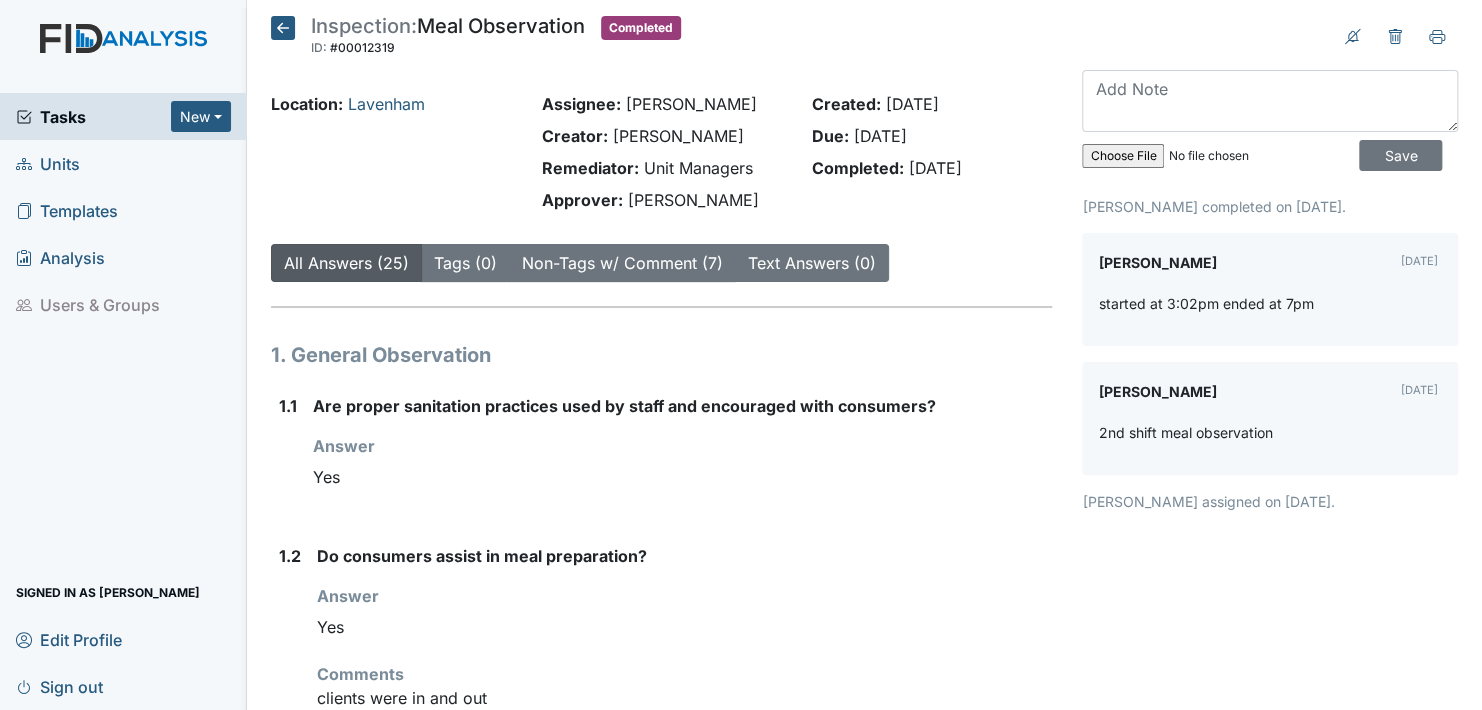 click 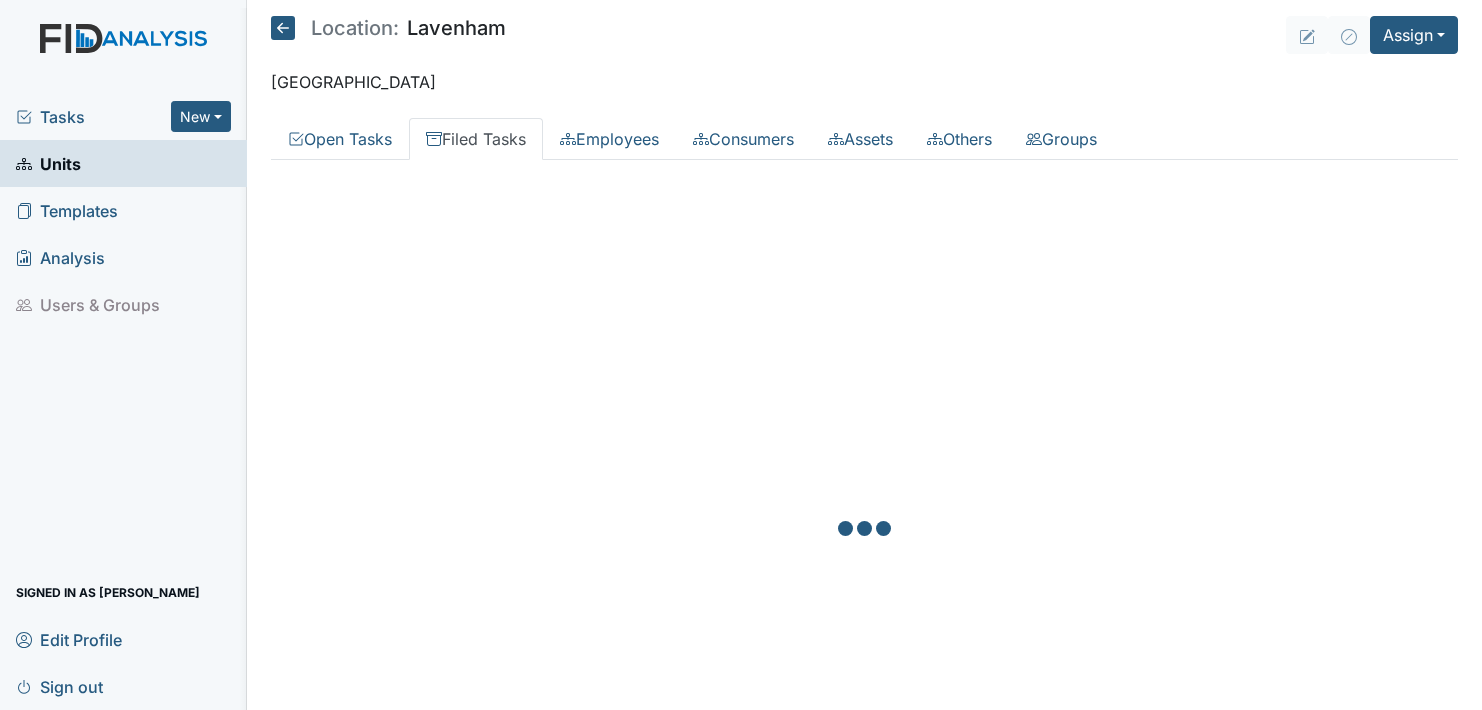 scroll, scrollTop: 0, scrollLeft: 0, axis: both 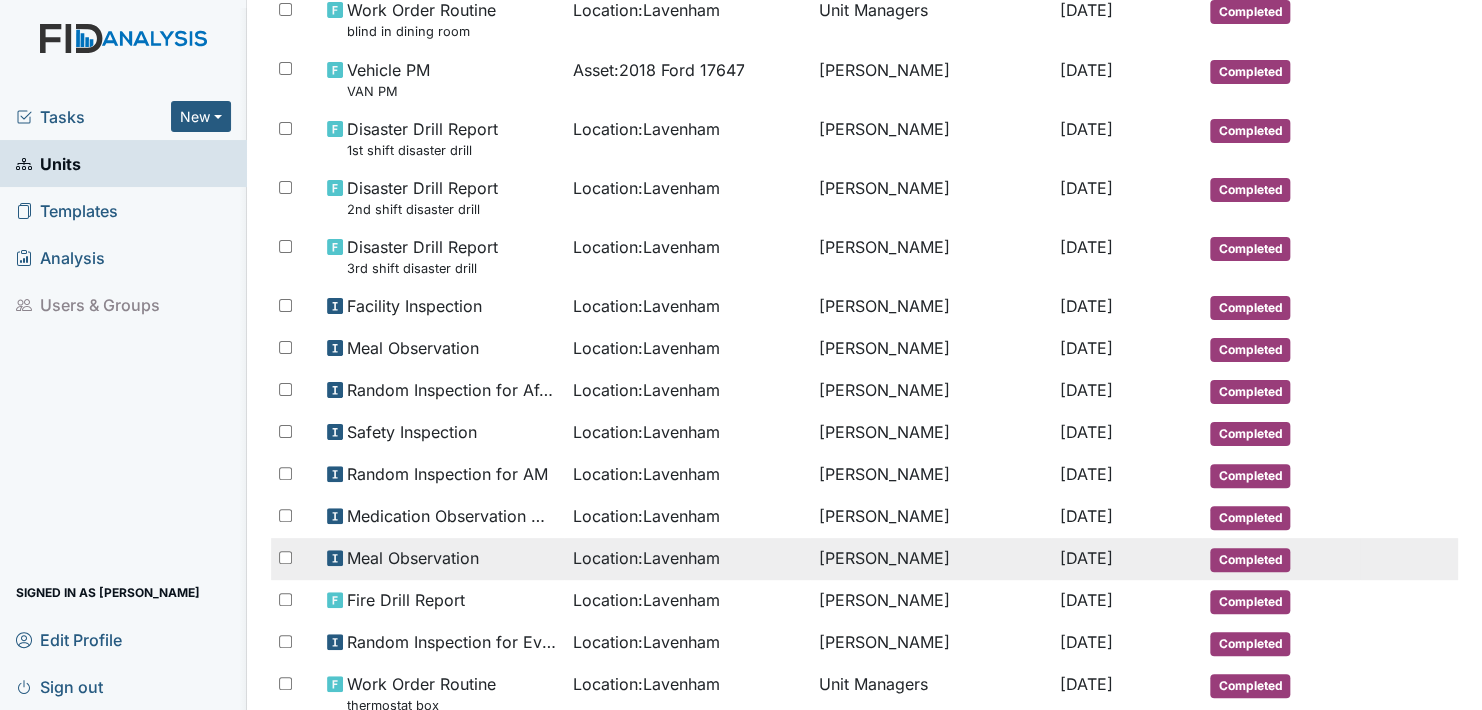 click on "Completed" at bounding box center (1250, 560) 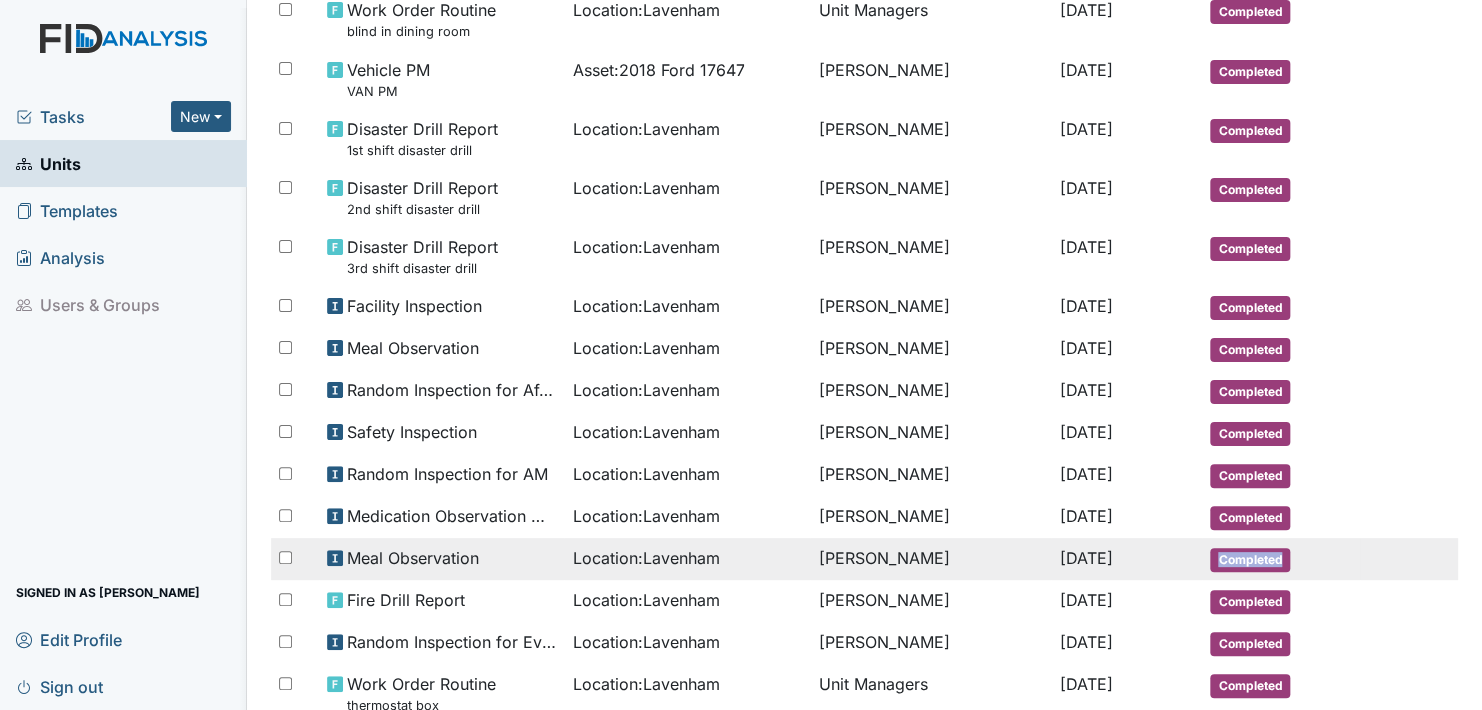 click on "Completed" at bounding box center [1250, 560] 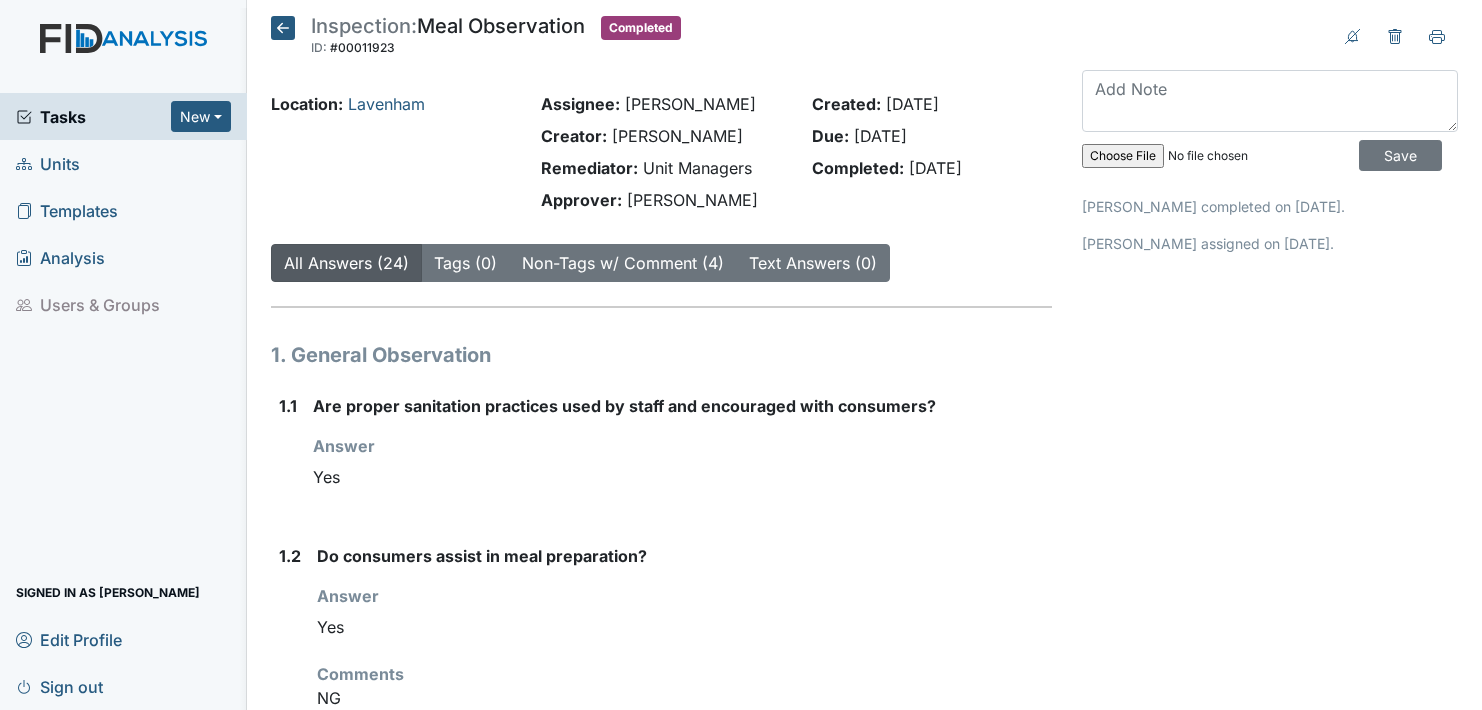 scroll, scrollTop: 0, scrollLeft: 0, axis: both 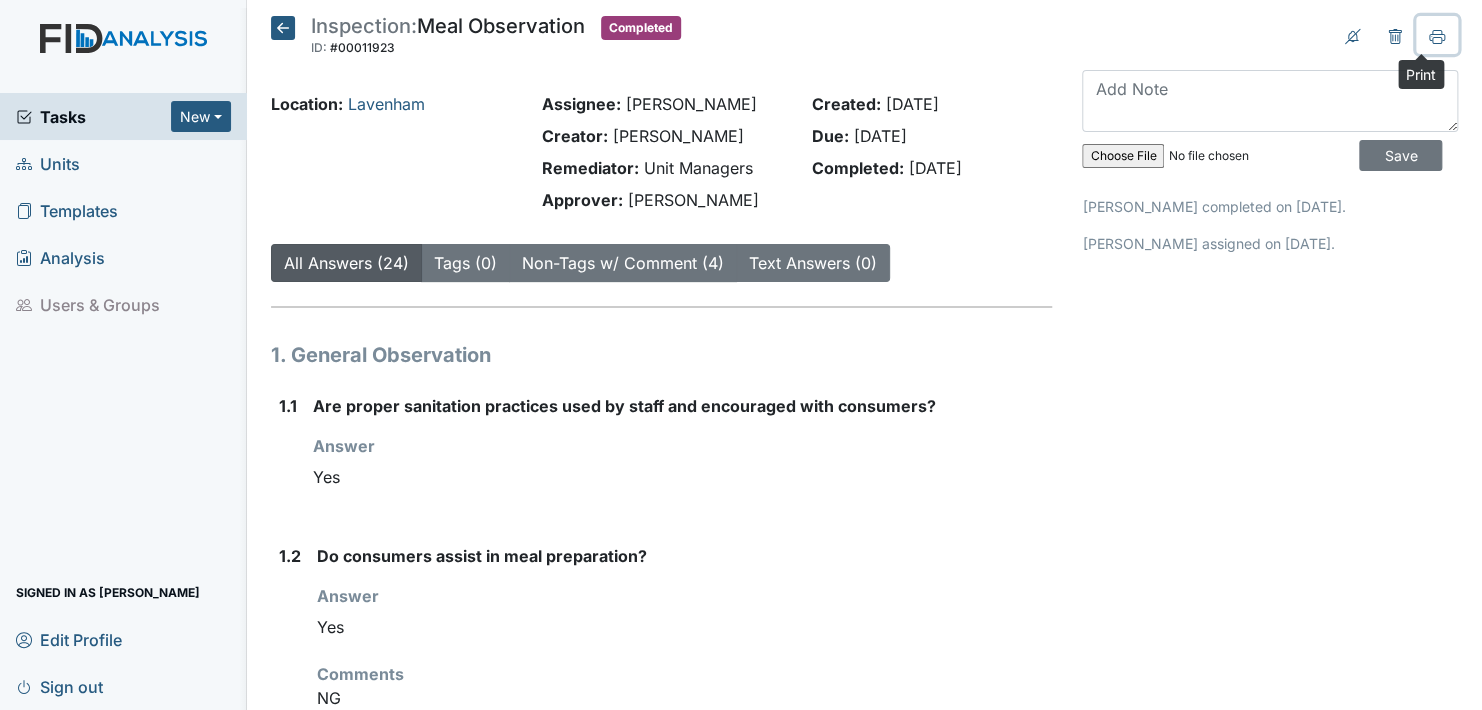 click 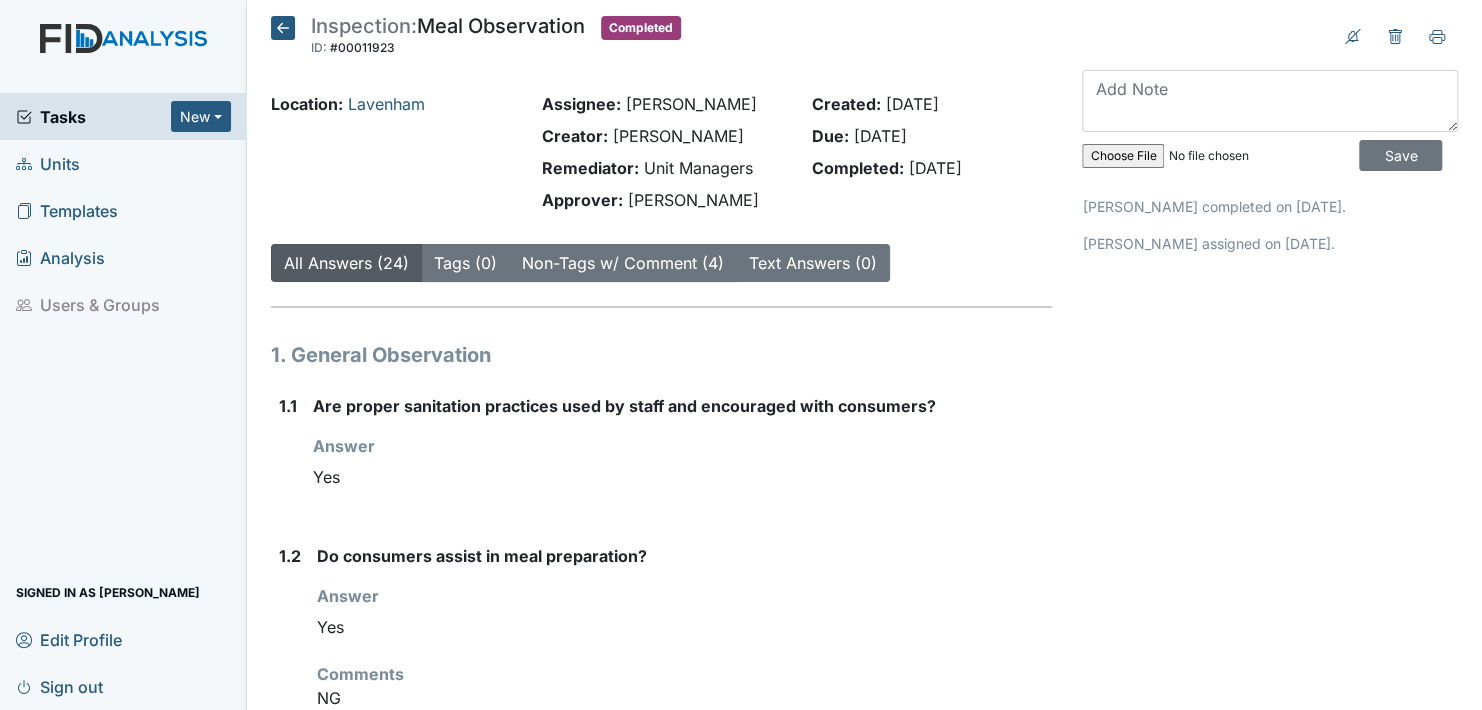 click on "Edit Profile" at bounding box center (123, 639) 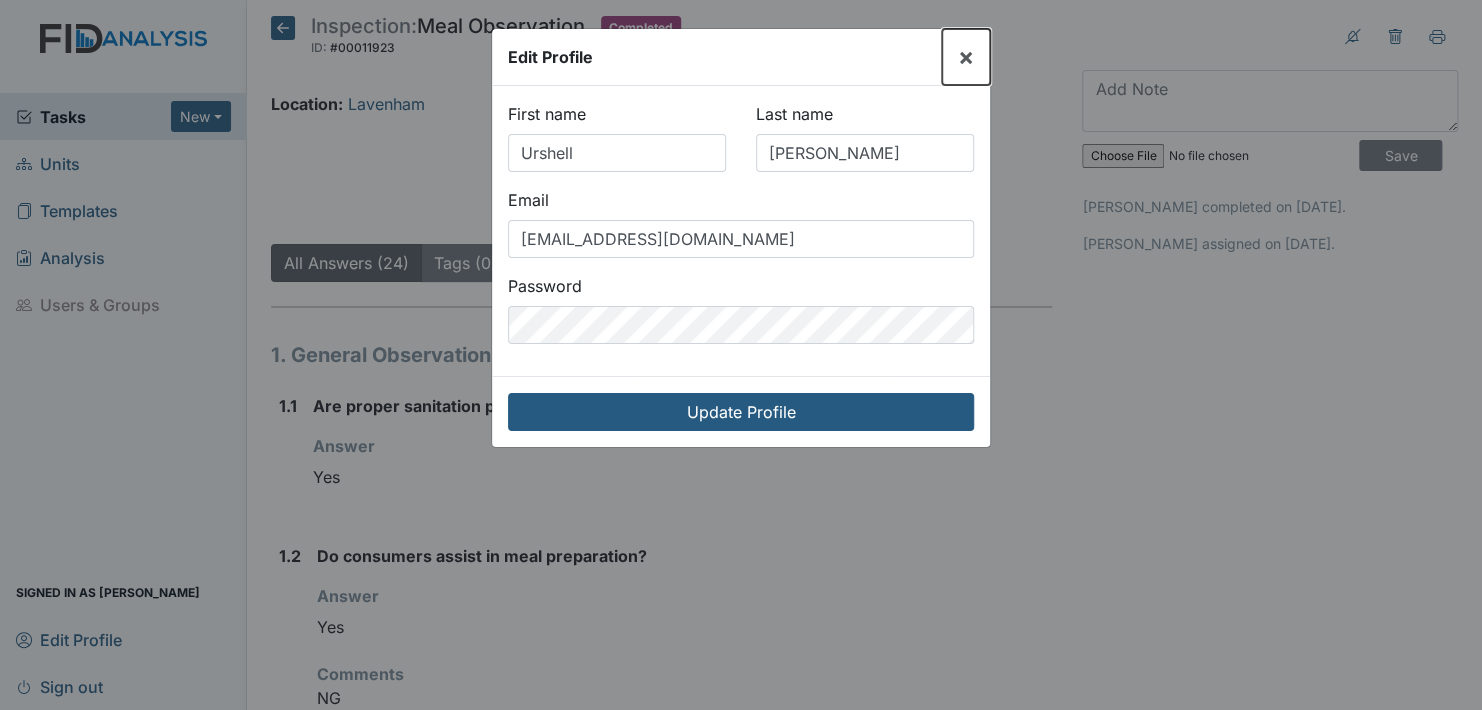 click on "×" at bounding box center (966, 56) 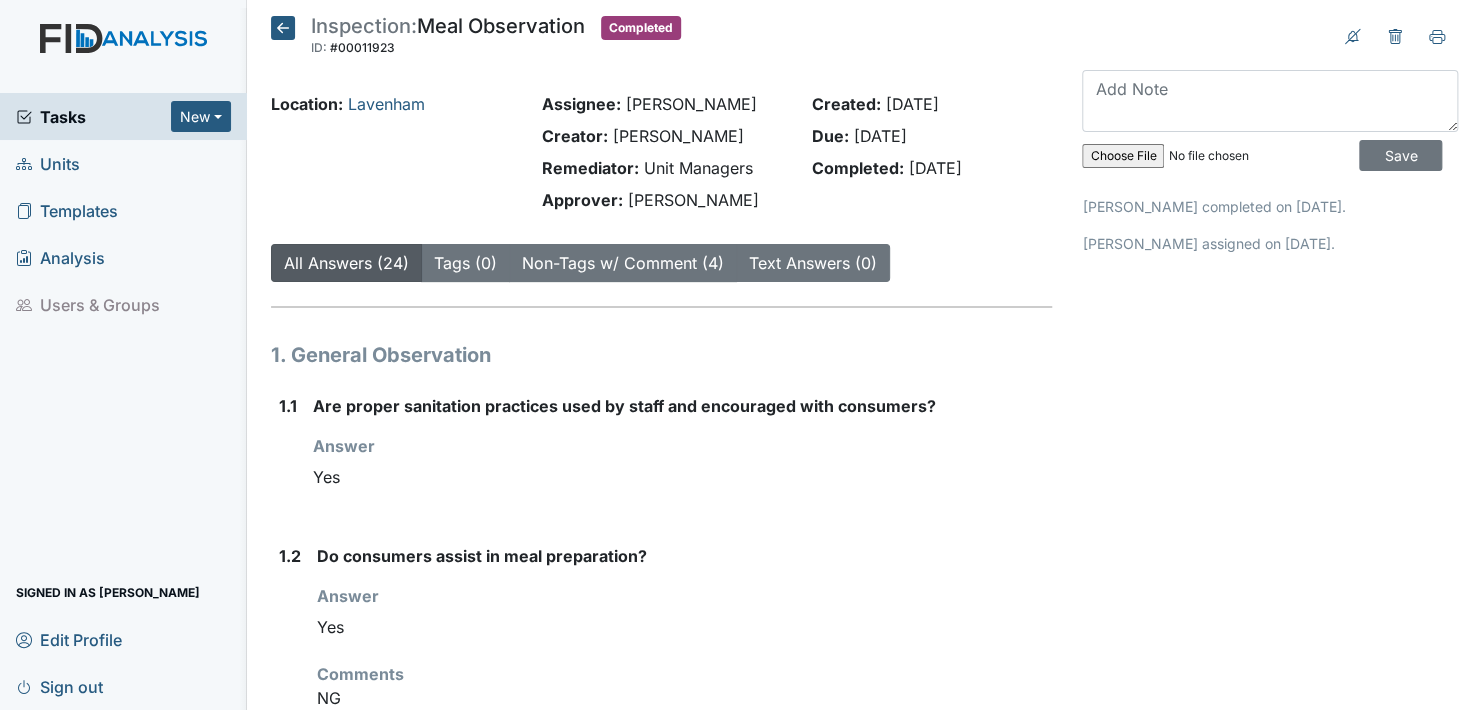 click 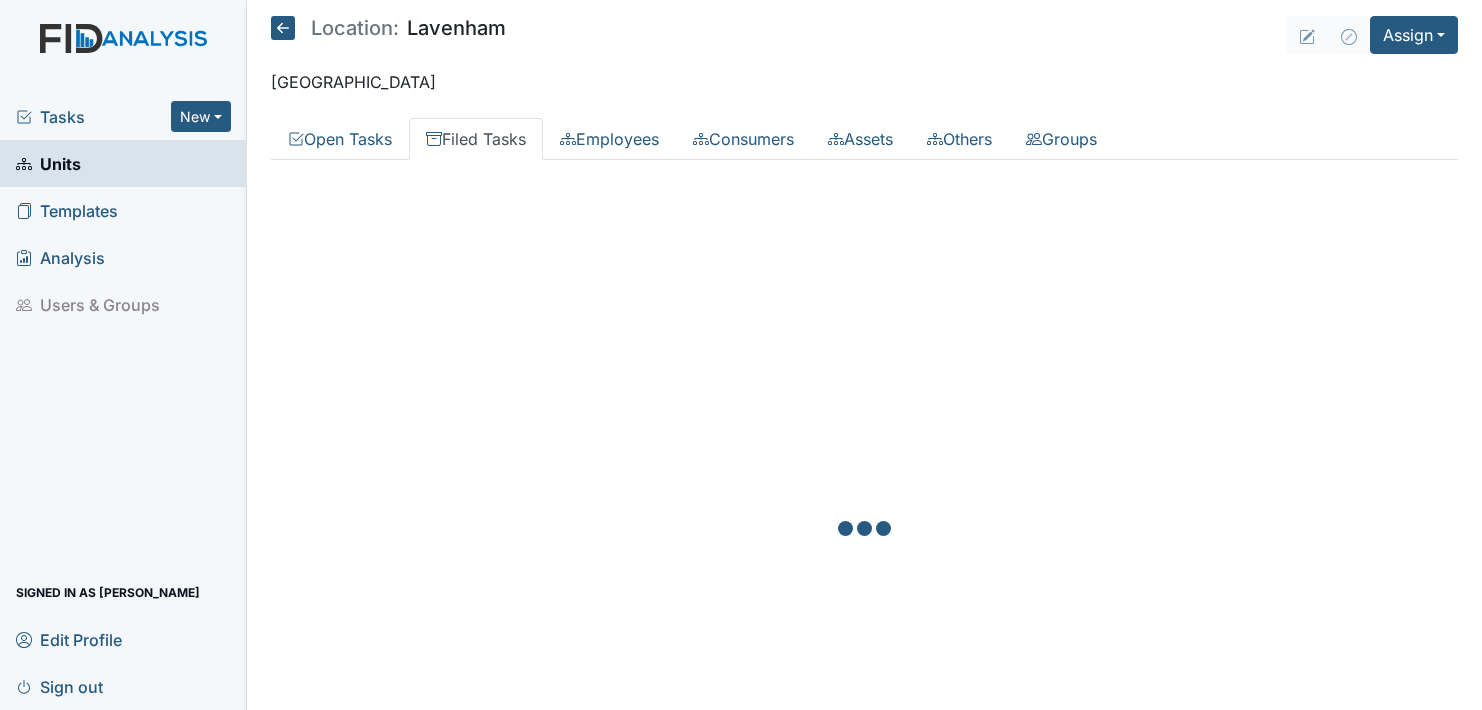 scroll, scrollTop: 0, scrollLeft: 0, axis: both 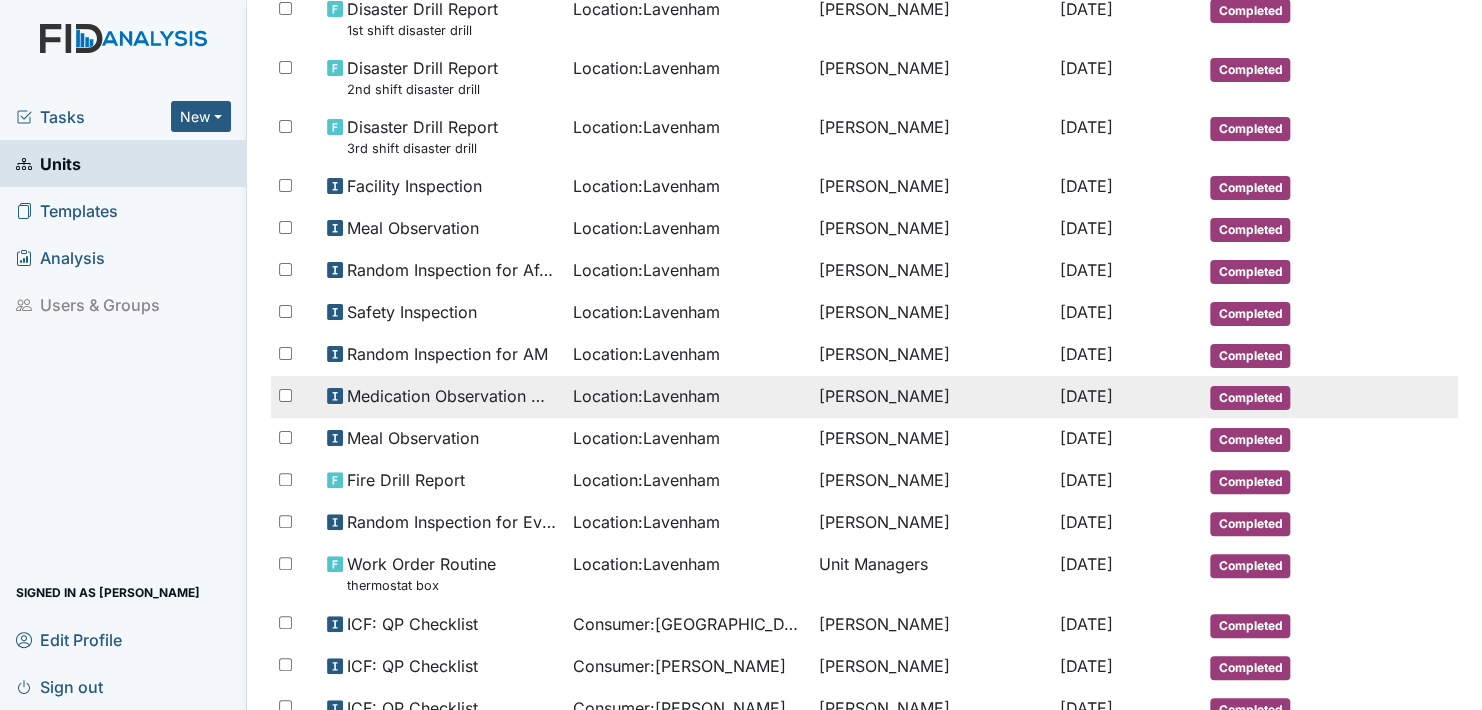 click on "Completed" at bounding box center (1250, 398) 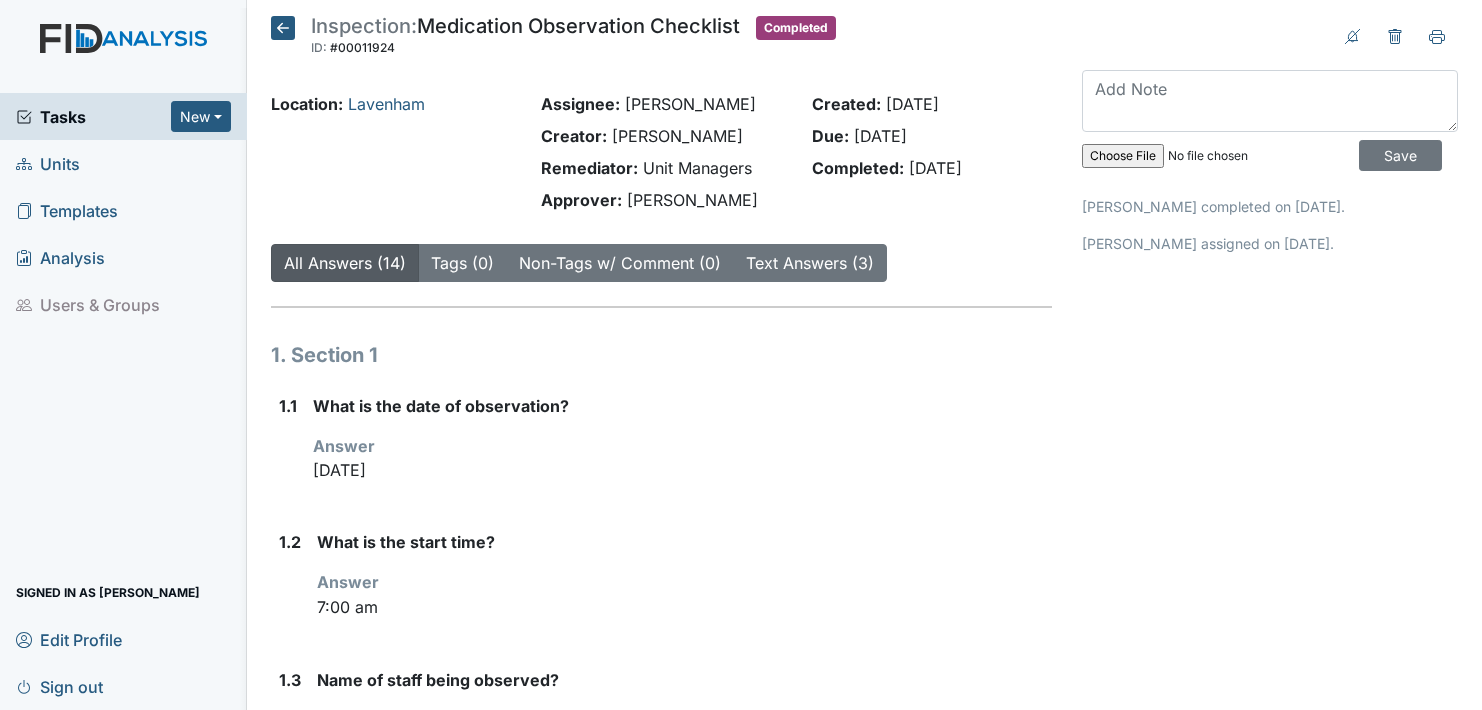 scroll, scrollTop: 0, scrollLeft: 0, axis: both 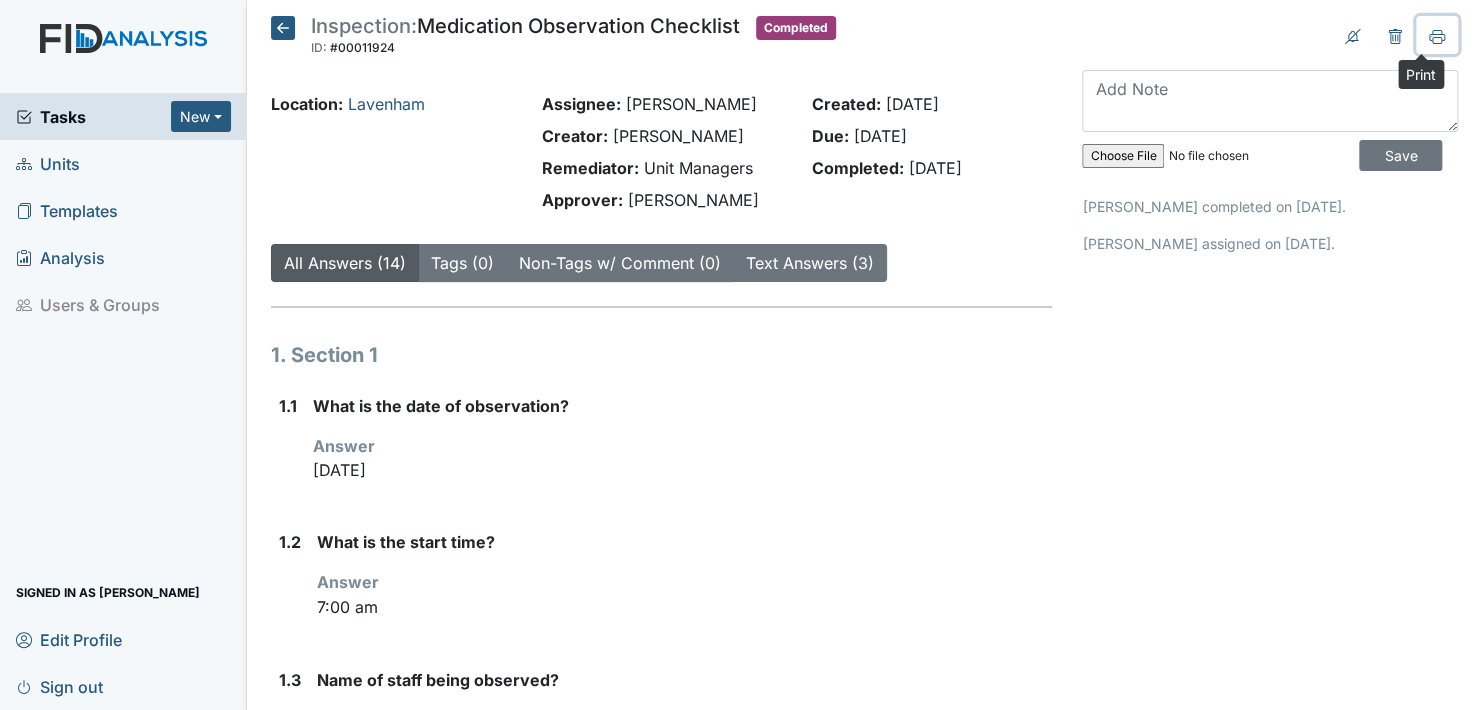 click 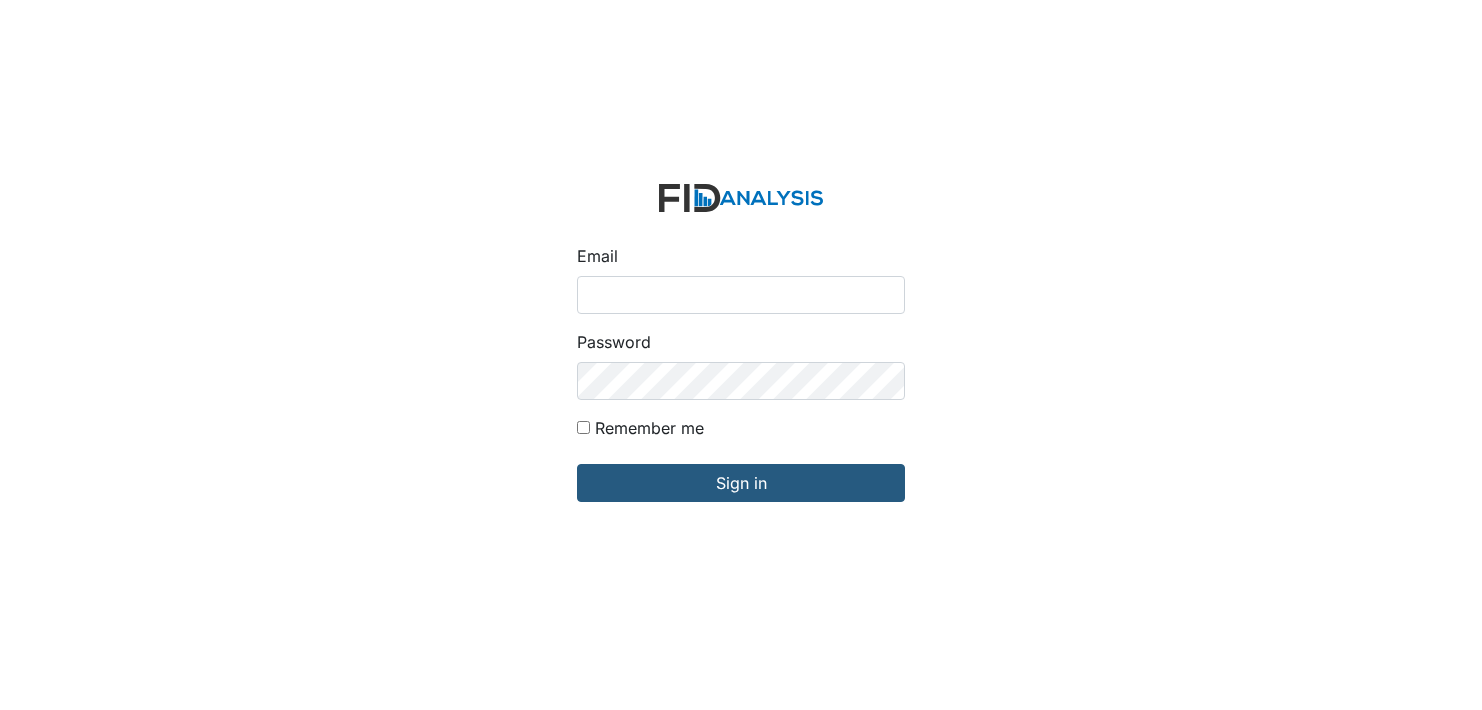 scroll, scrollTop: 0, scrollLeft: 0, axis: both 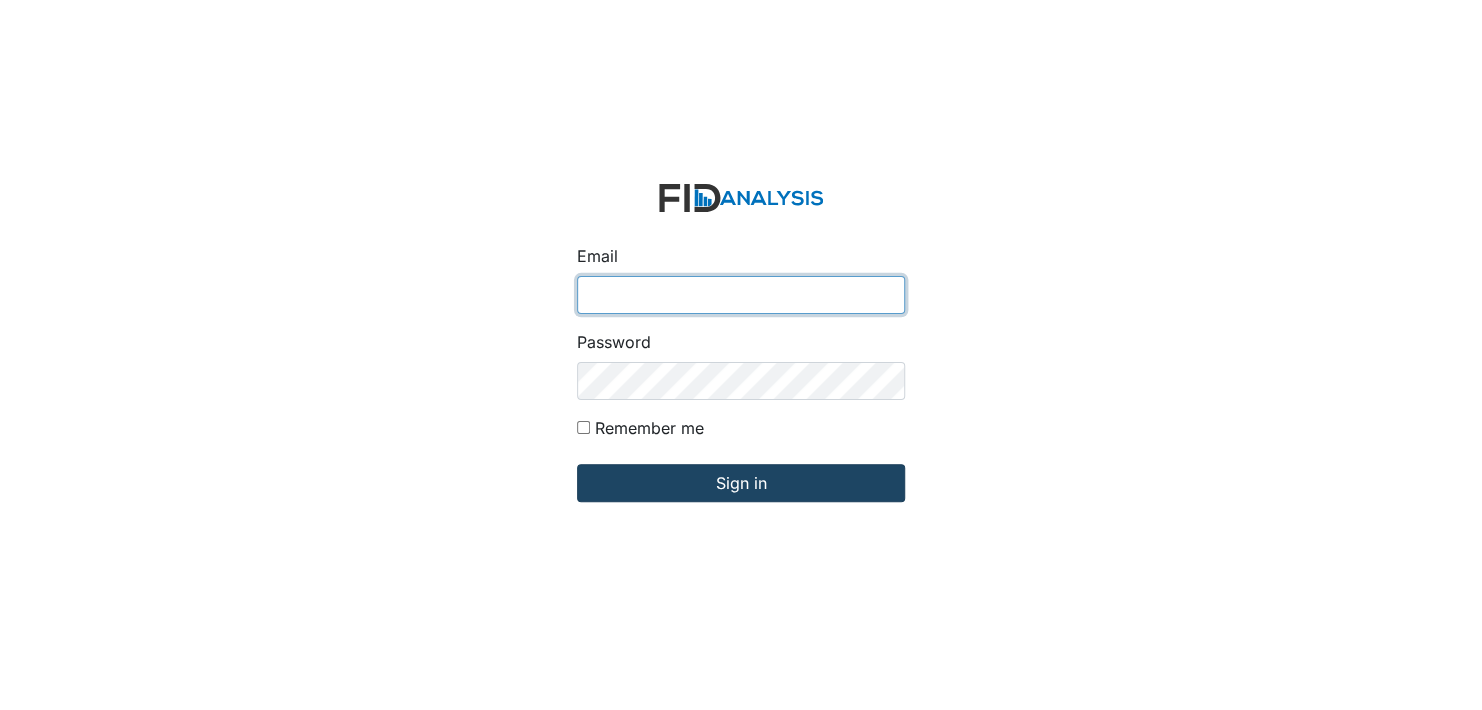 type on "[EMAIL_ADDRESS][DOMAIN_NAME]" 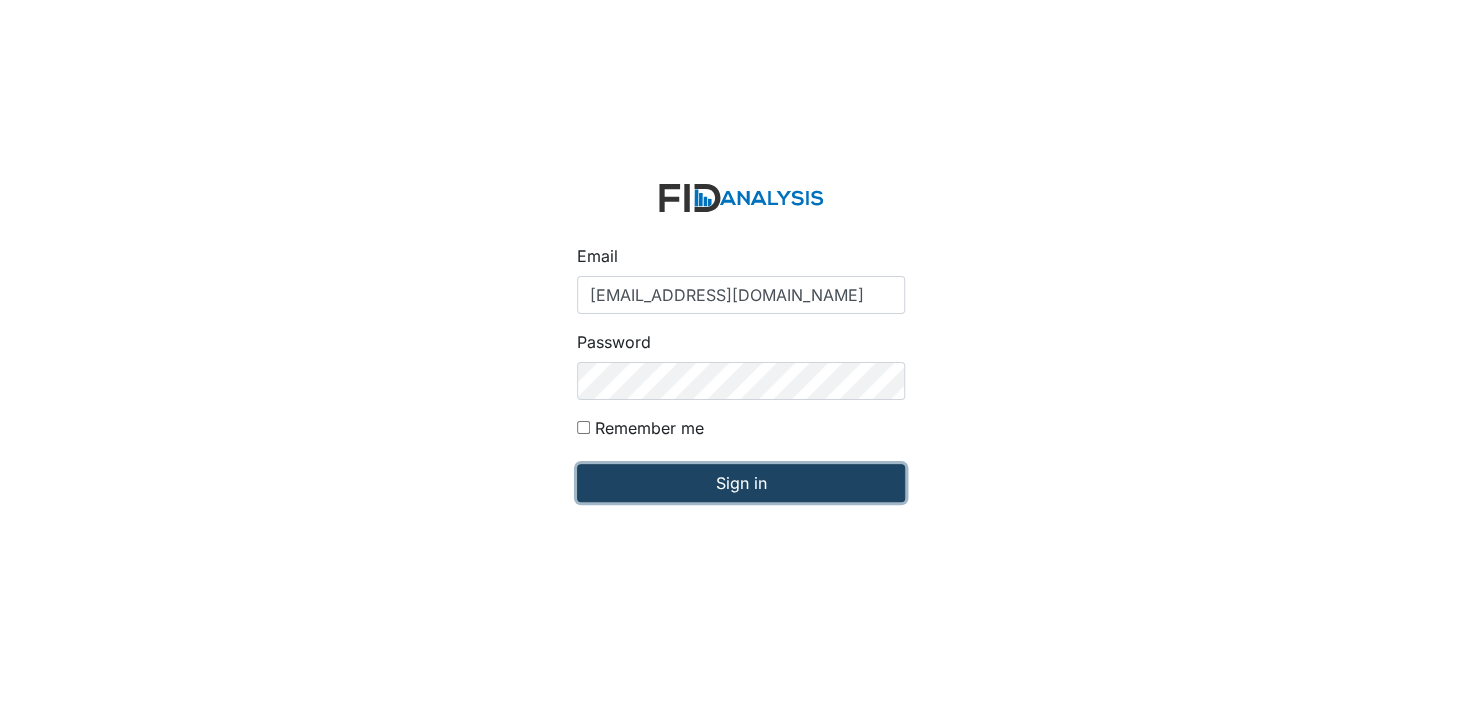click on "Sign in" at bounding box center (741, 483) 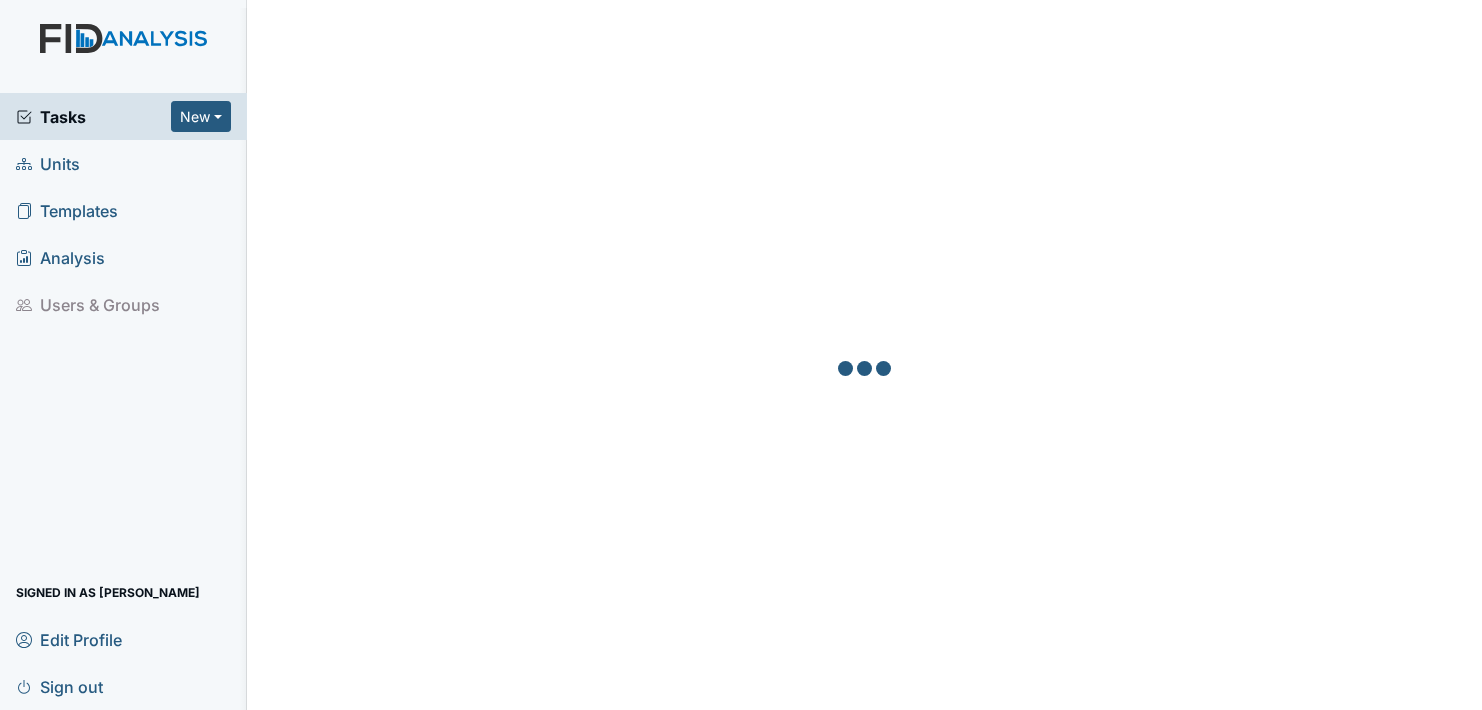 scroll, scrollTop: 0, scrollLeft: 0, axis: both 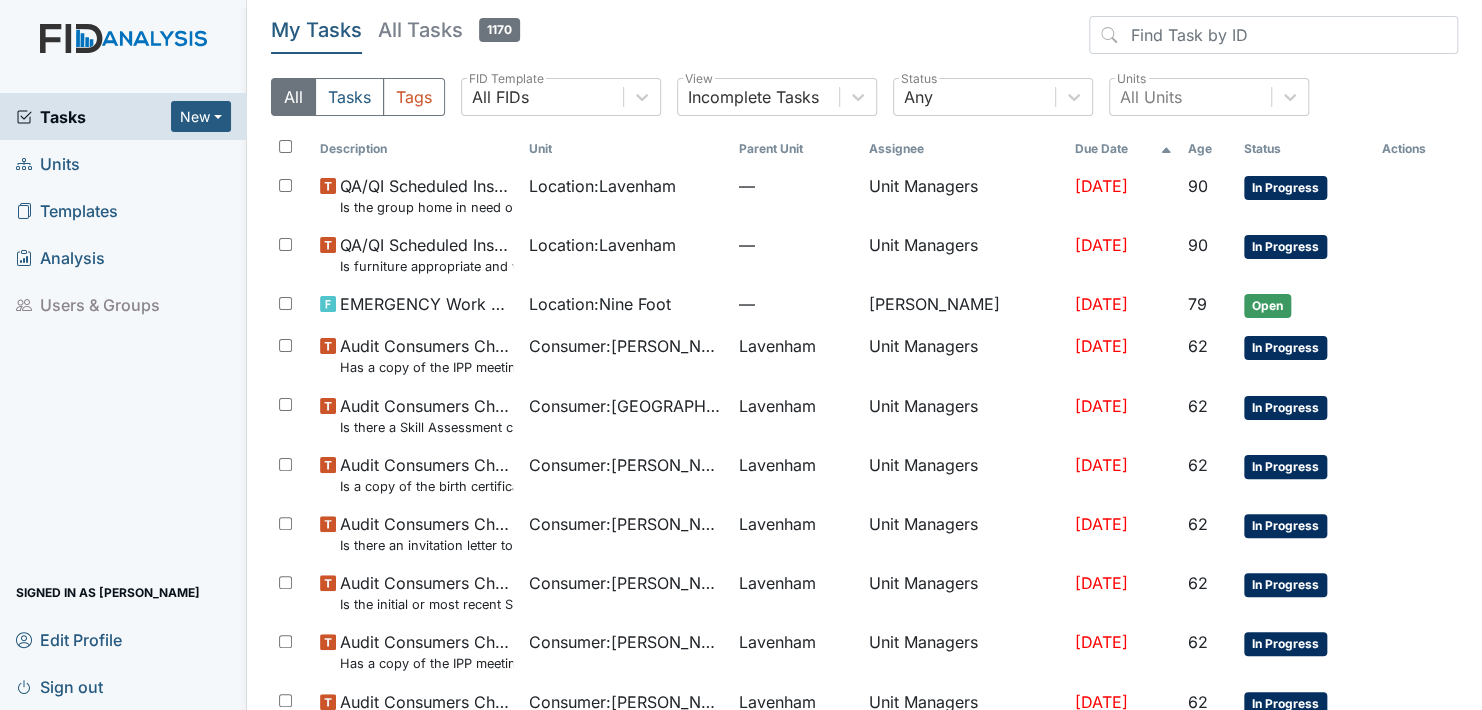 click on "Units" at bounding box center (48, 163) 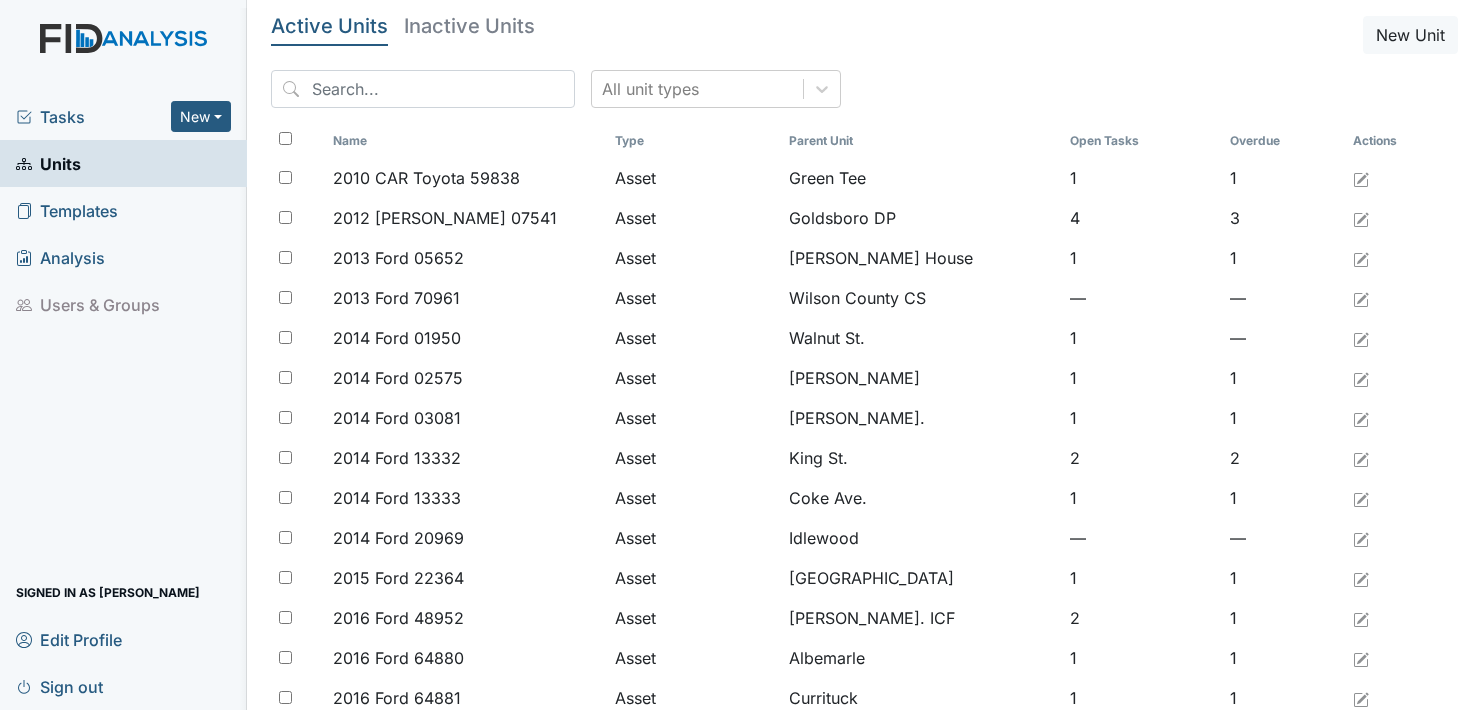 scroll, scrollTop: 0, scrollLeft: 0, axis: both 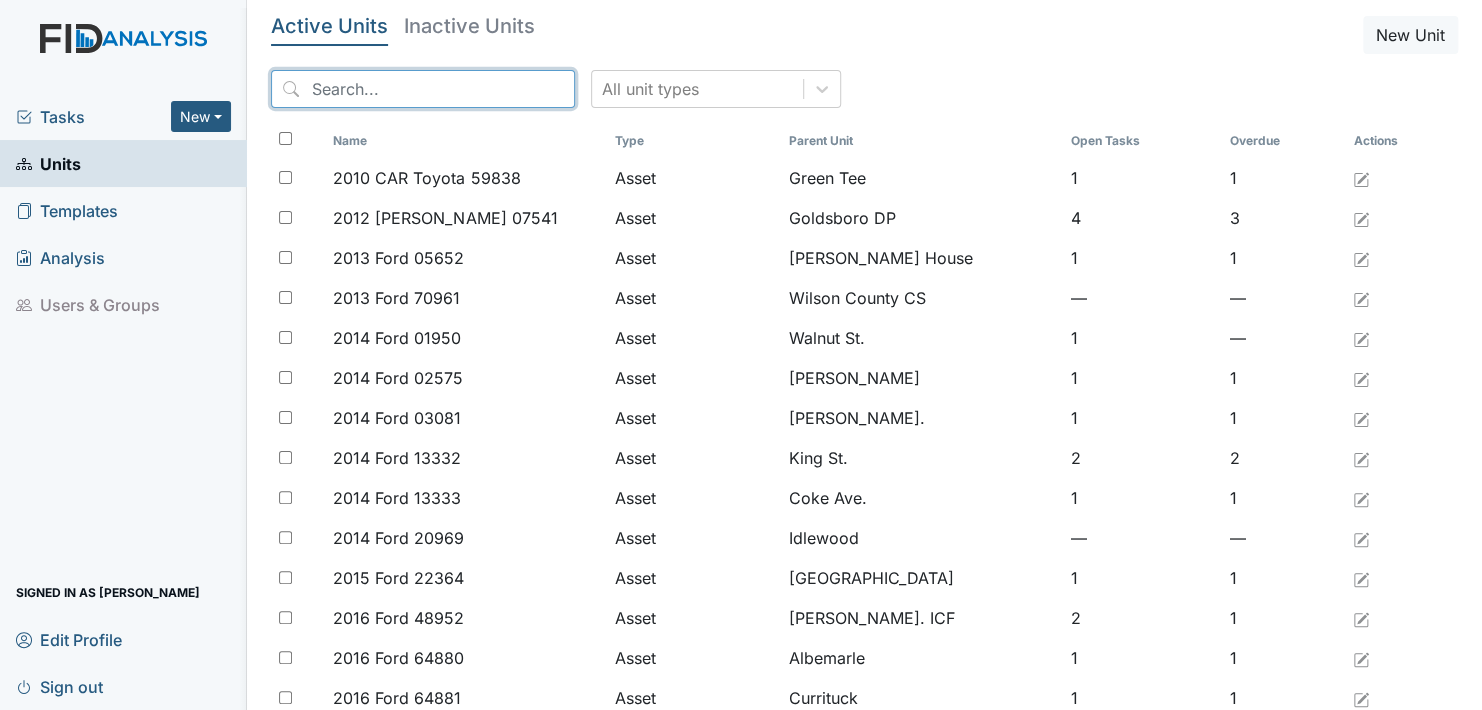 click at bounding box center (423, 89) 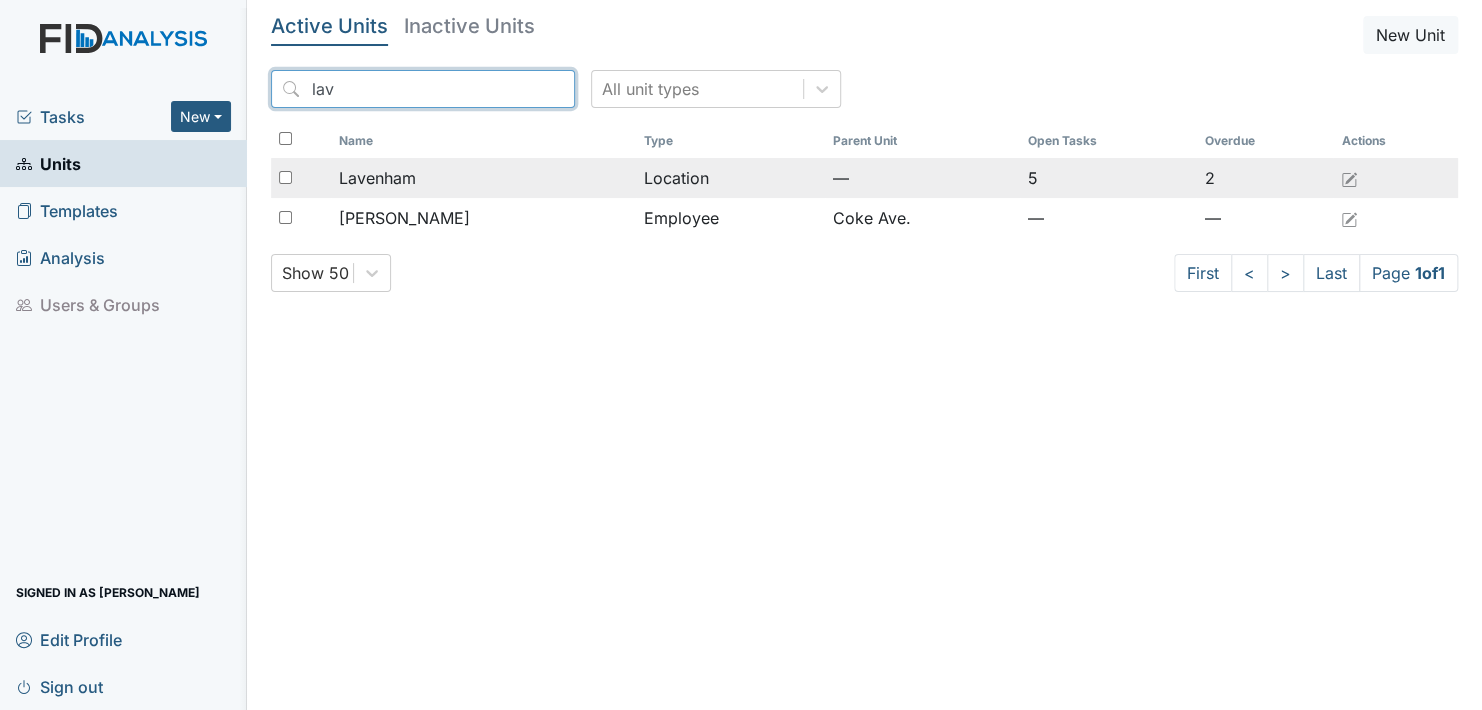 drag, startPoint x: 396, startPoint y: 82, endPoint x: 378, endPoint y: 179, distance: 98.65597 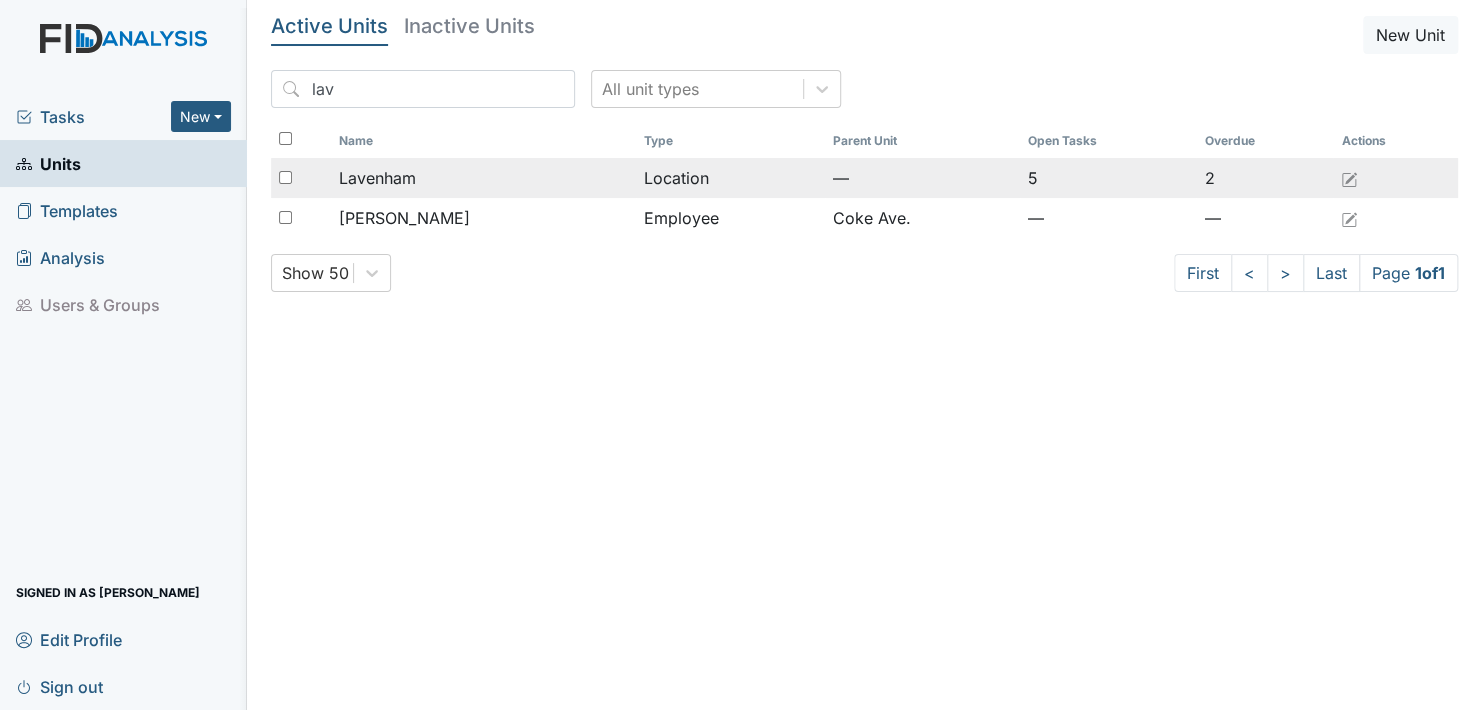 click on "Lavenham" at bounding box center (377, 178) 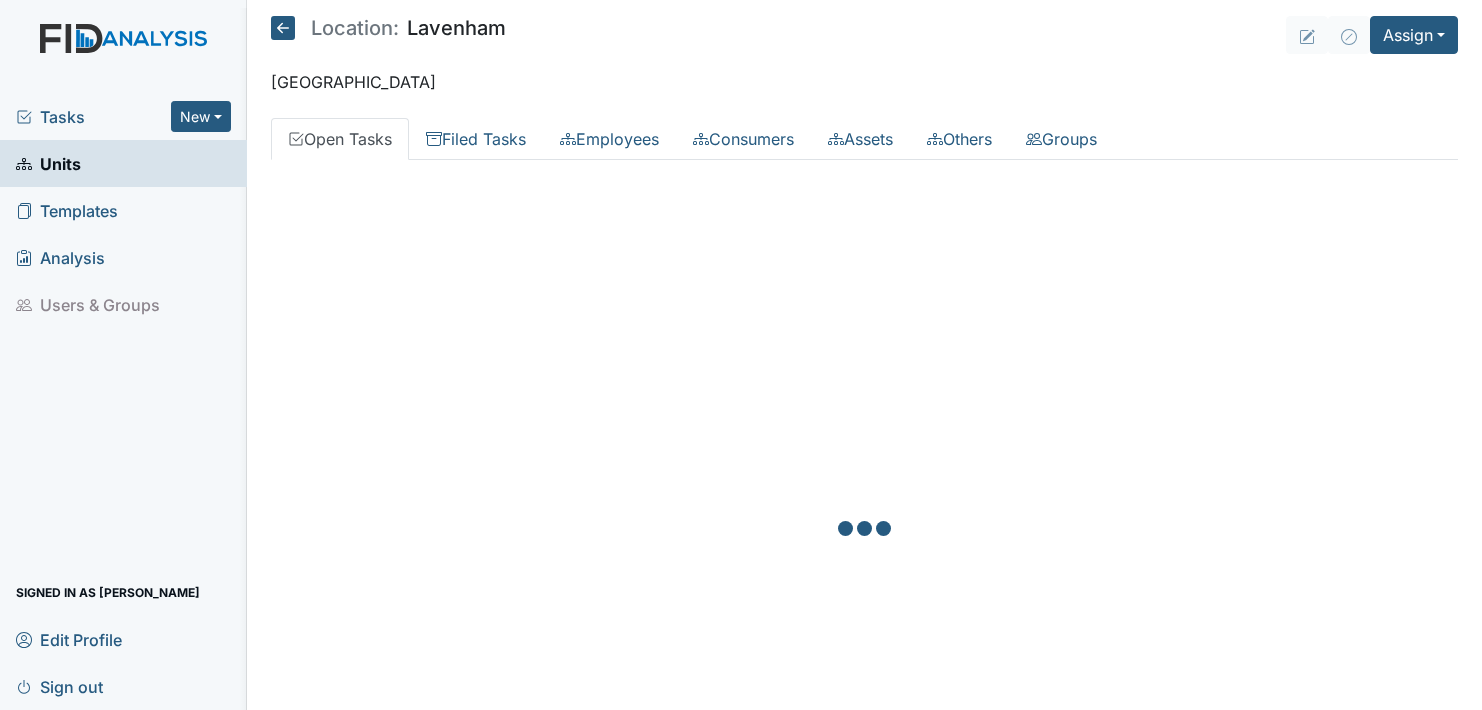 scroll, scrollTop: 0, scrollLeft: 0, axis: both 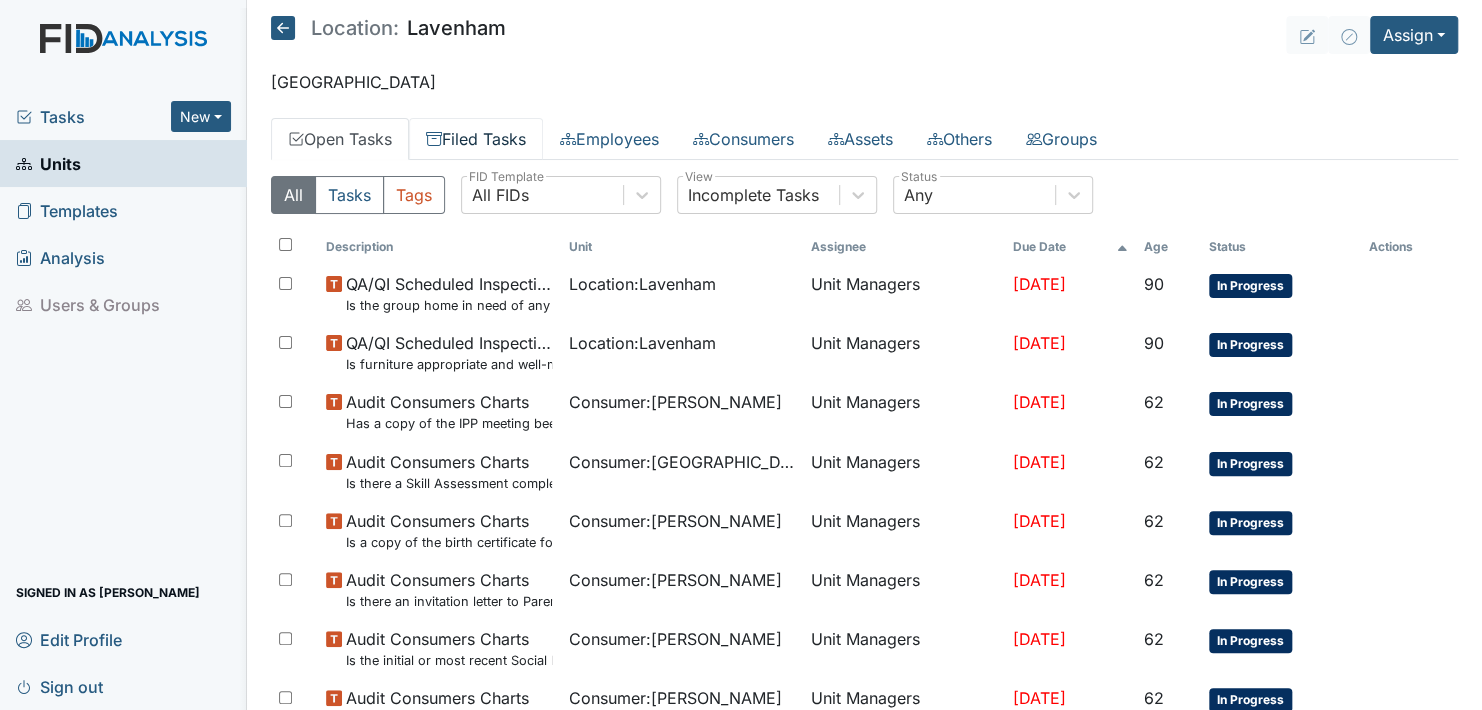 click on "Filed Tasks" at bounding box center (476, 139) 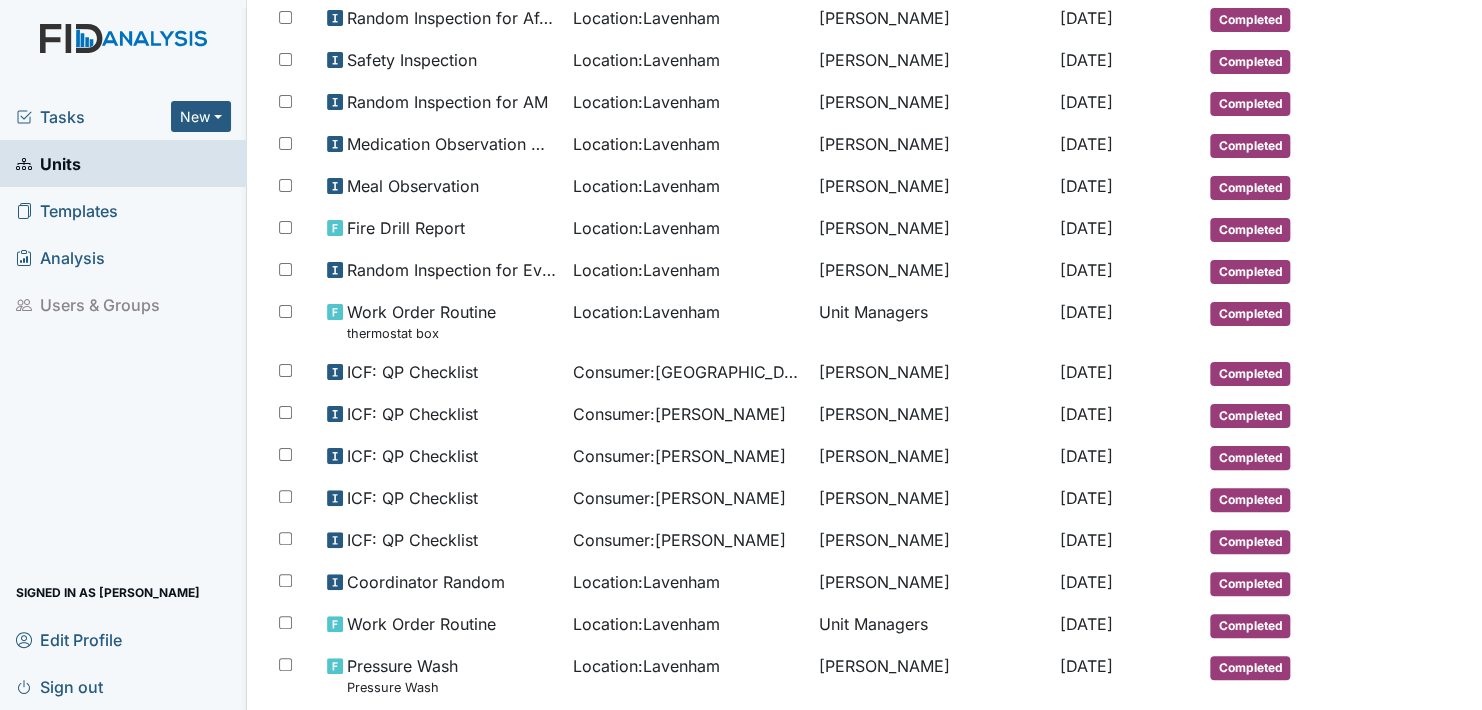 scroll, scrollTop: 892, scrollLeft: 0, axis: vertical 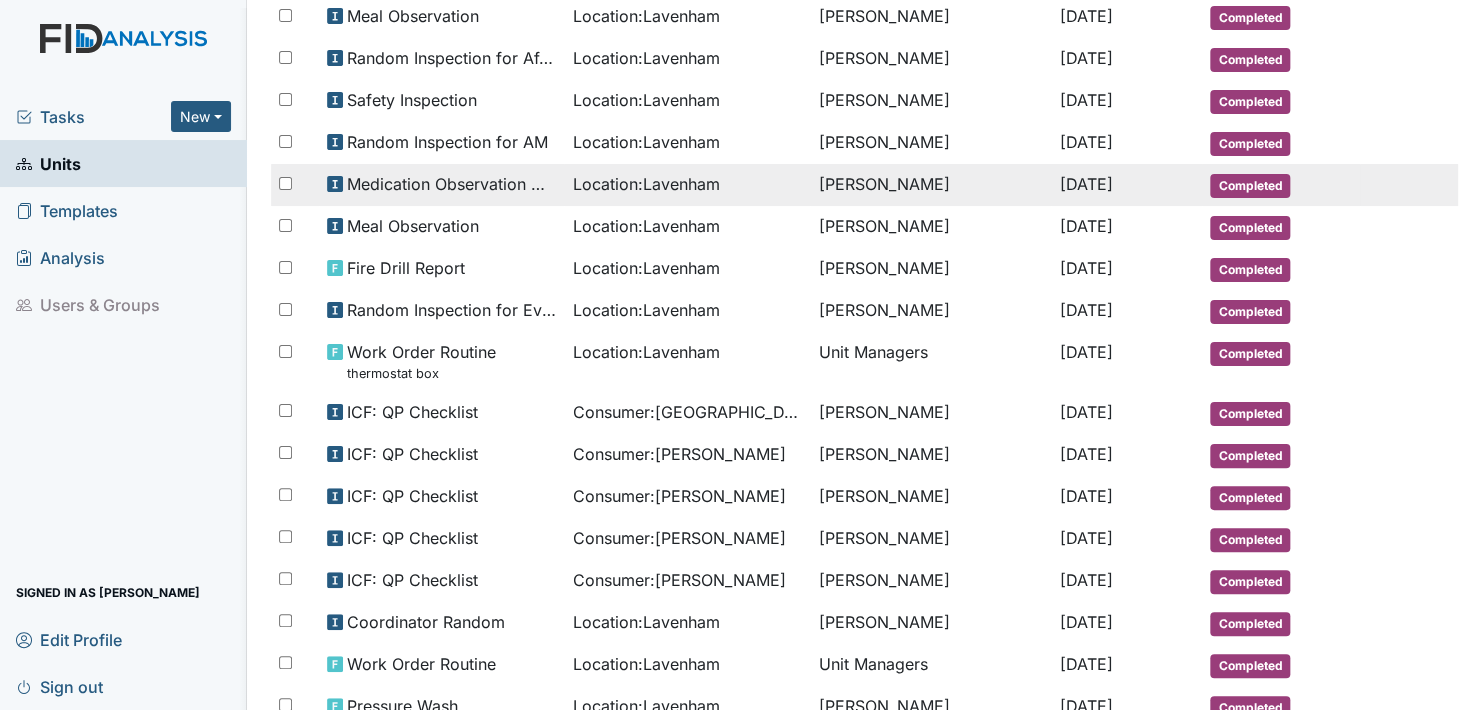 click on "[PERSON_NAME]" at bounding box center (930, 185) 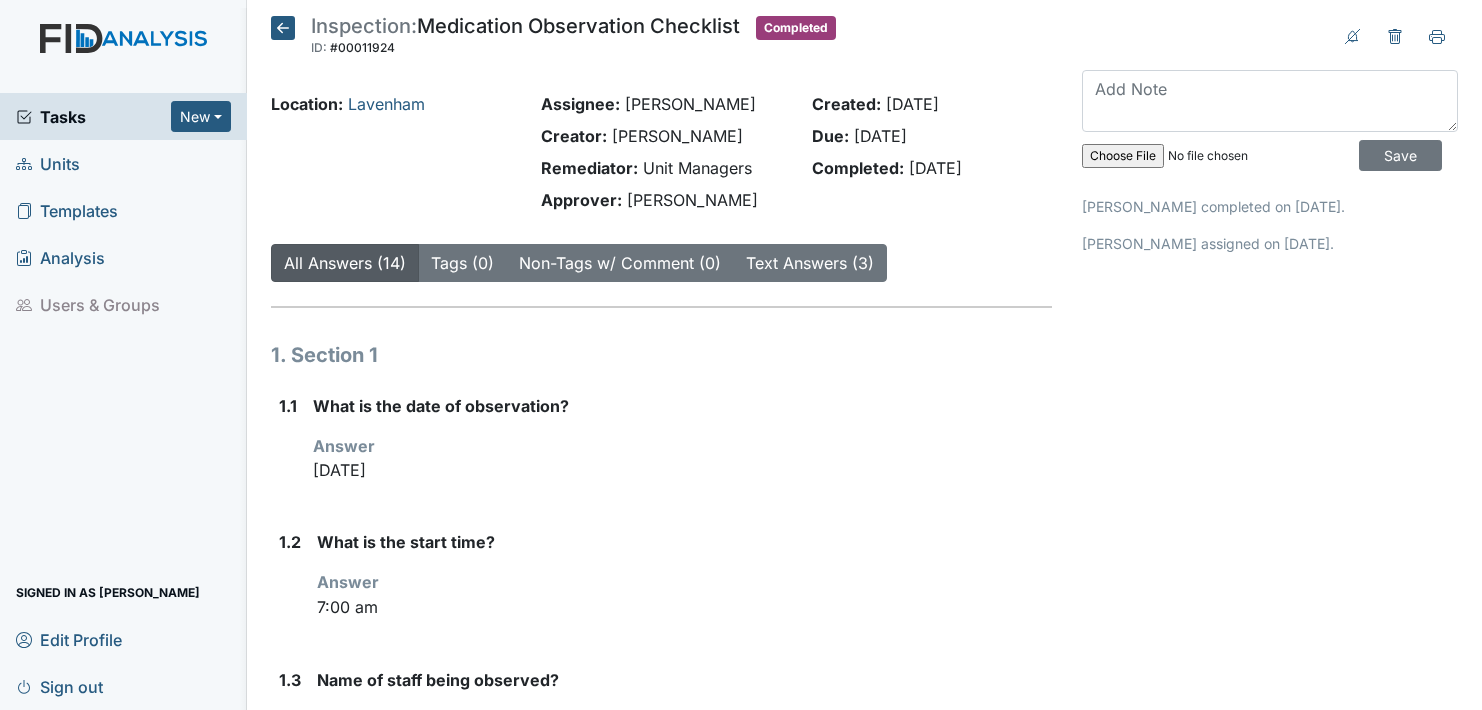 scroll, scrollTop: 0, scrollLeft: 0, axis: both 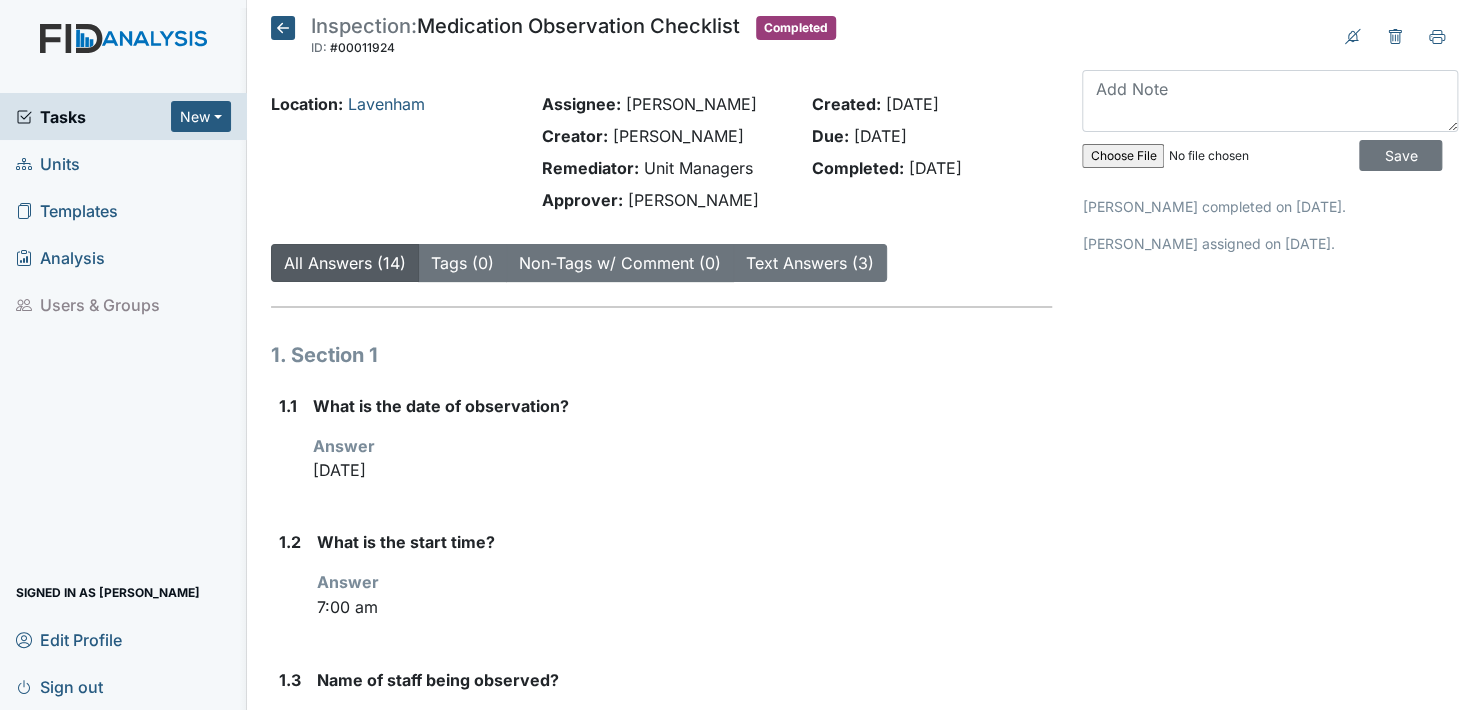 click 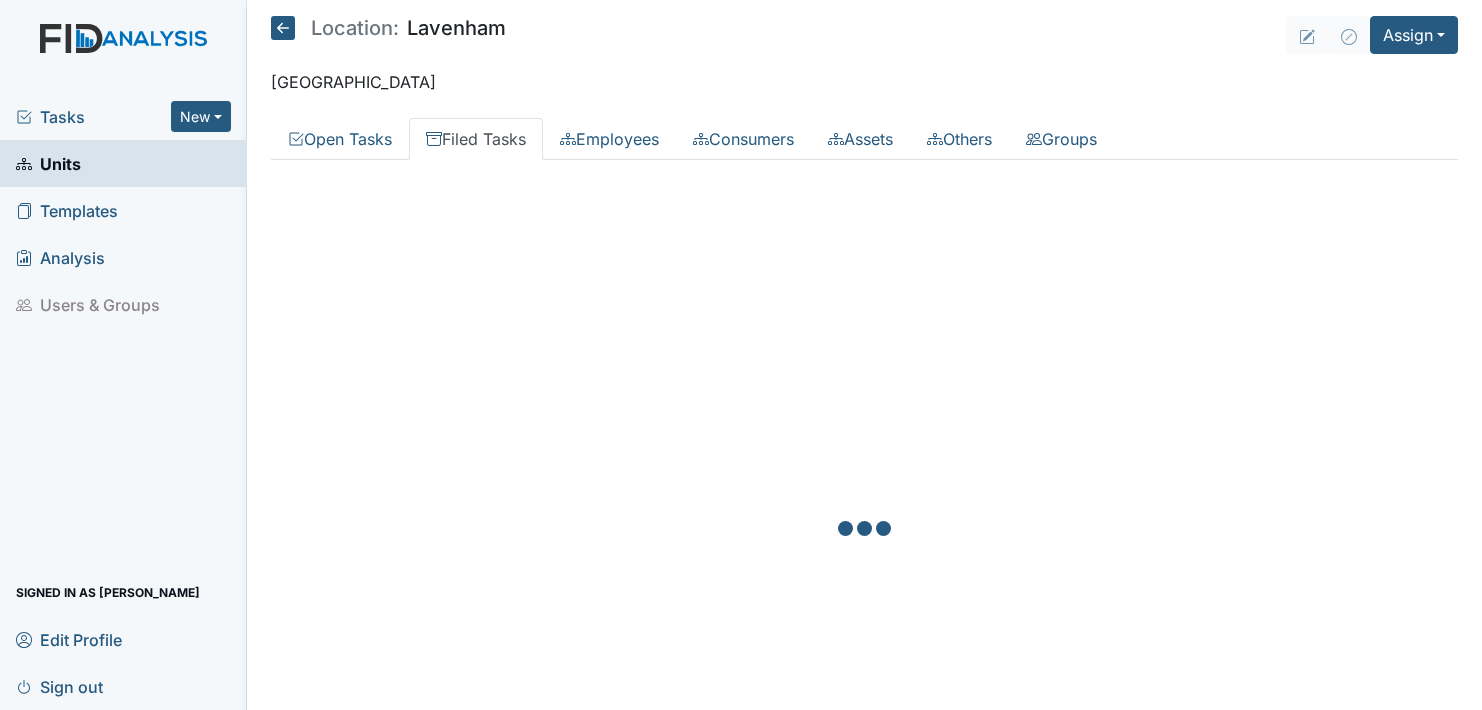 scroll, scrollTop: 0, scrollLeft: 0, axis: both 